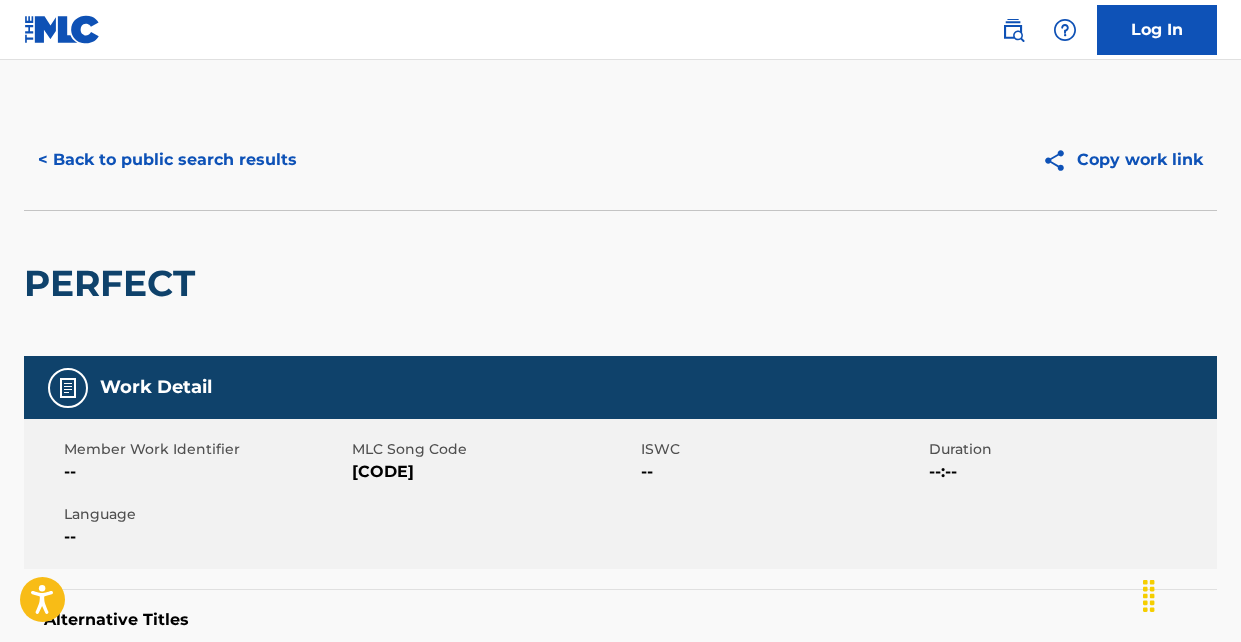 scroll, scrollTop: 1239, scrollLeft: 0, axis: vertical 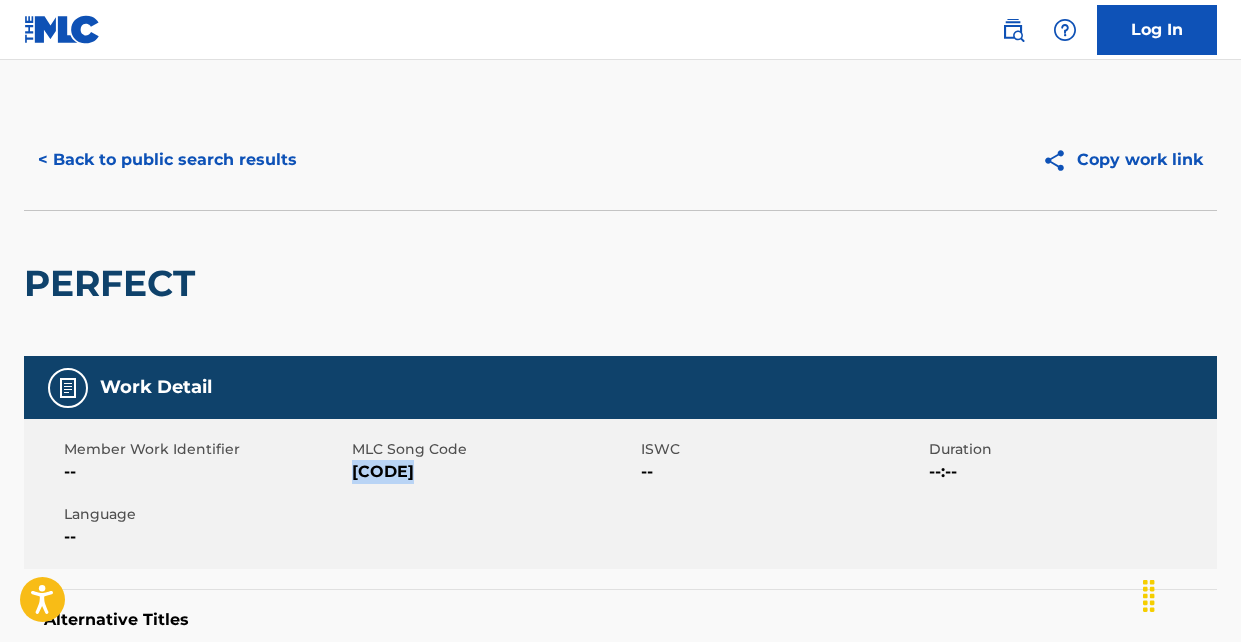 click on "< Back to public search results" at bounding box center [167, 160] 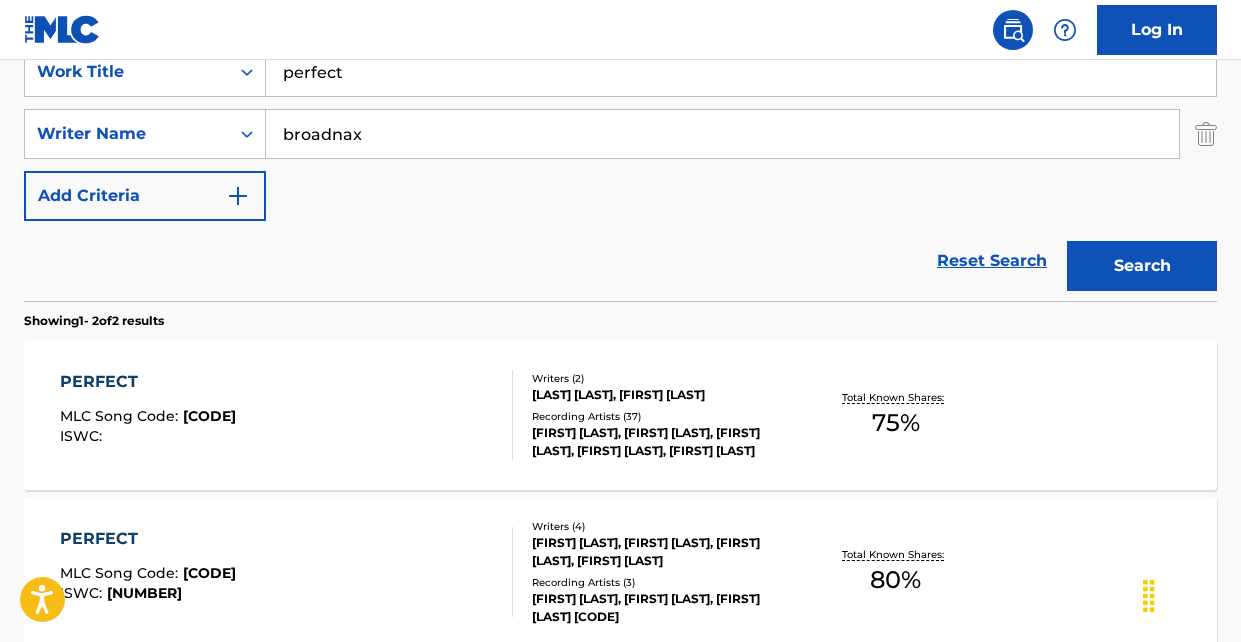 scroll, scrollTop: 305, scrollLeft: 0, axis: vertical 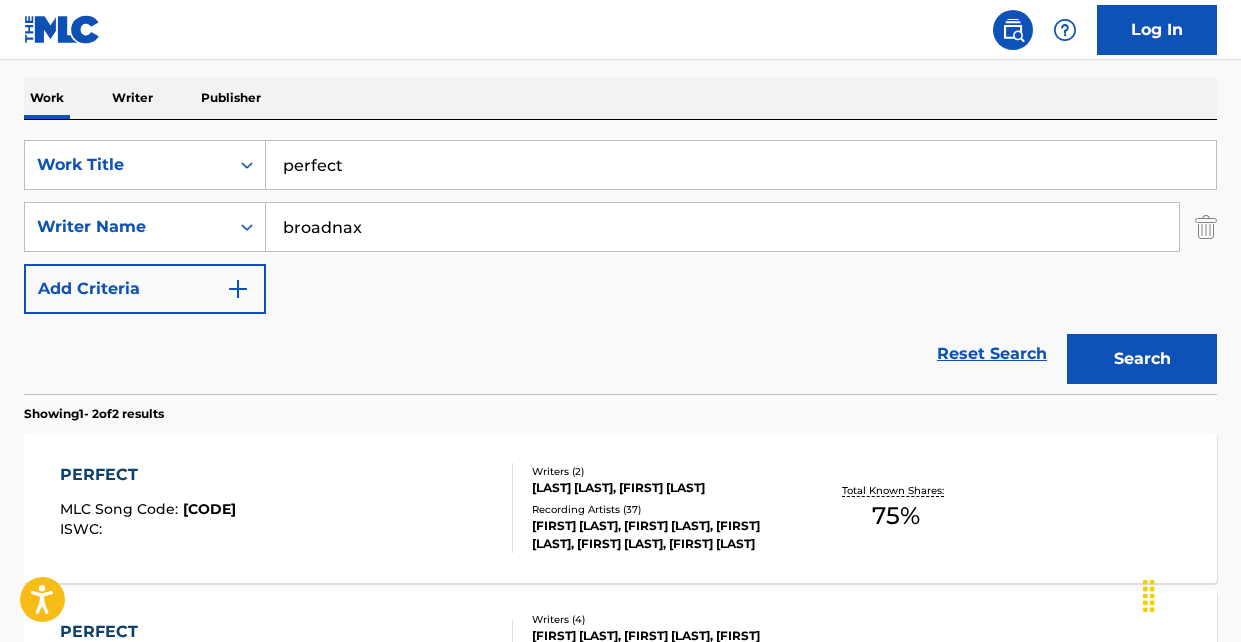 click on "perfect" at bounding box center (741, 165) 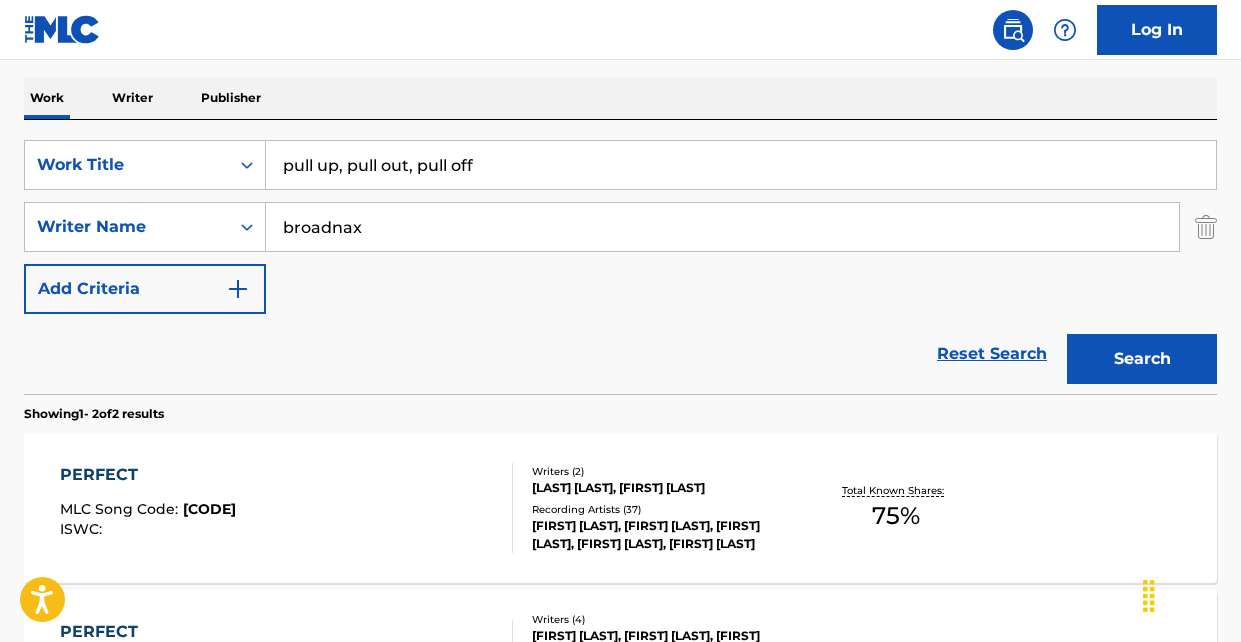 drag, startPoint x: 497, startPoint y: 175, endPoint x: 339, endPoint y: 171, distance: 158.05063 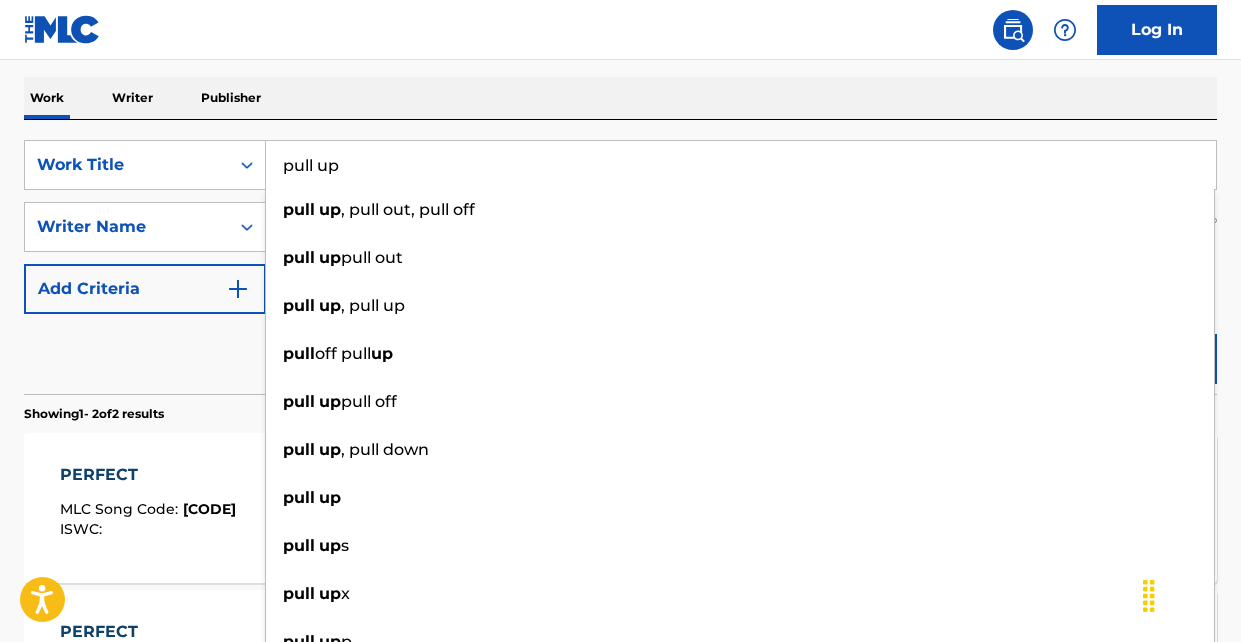type on "pull up" 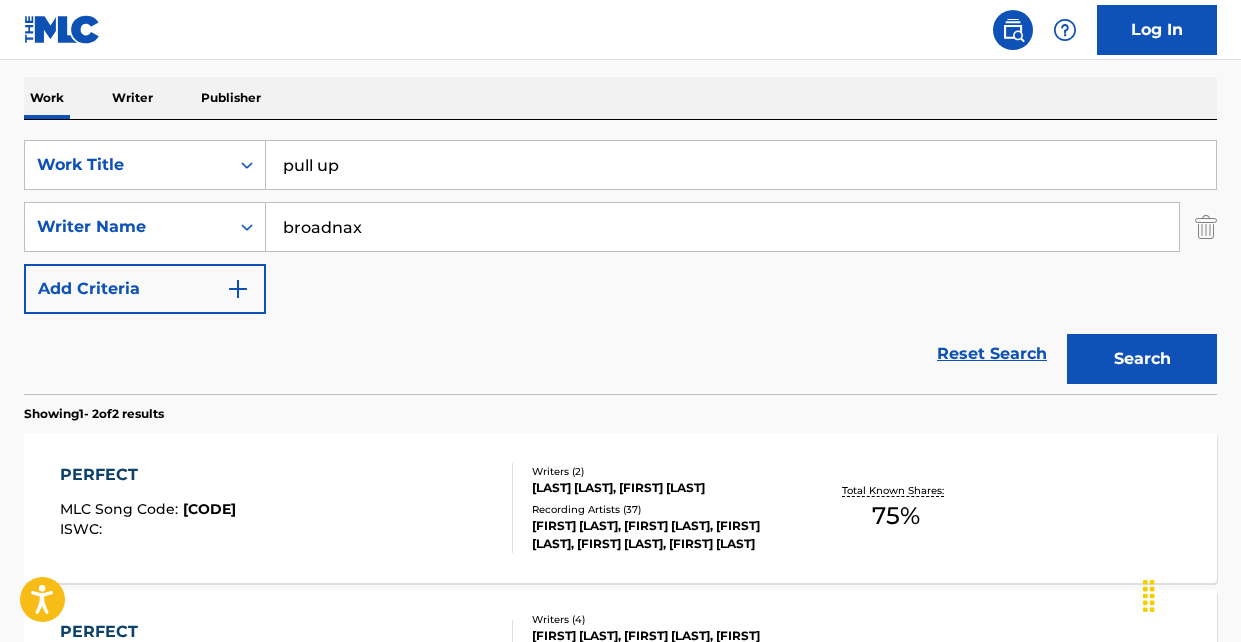 click on "Search" at bounding box center [1142, 359] 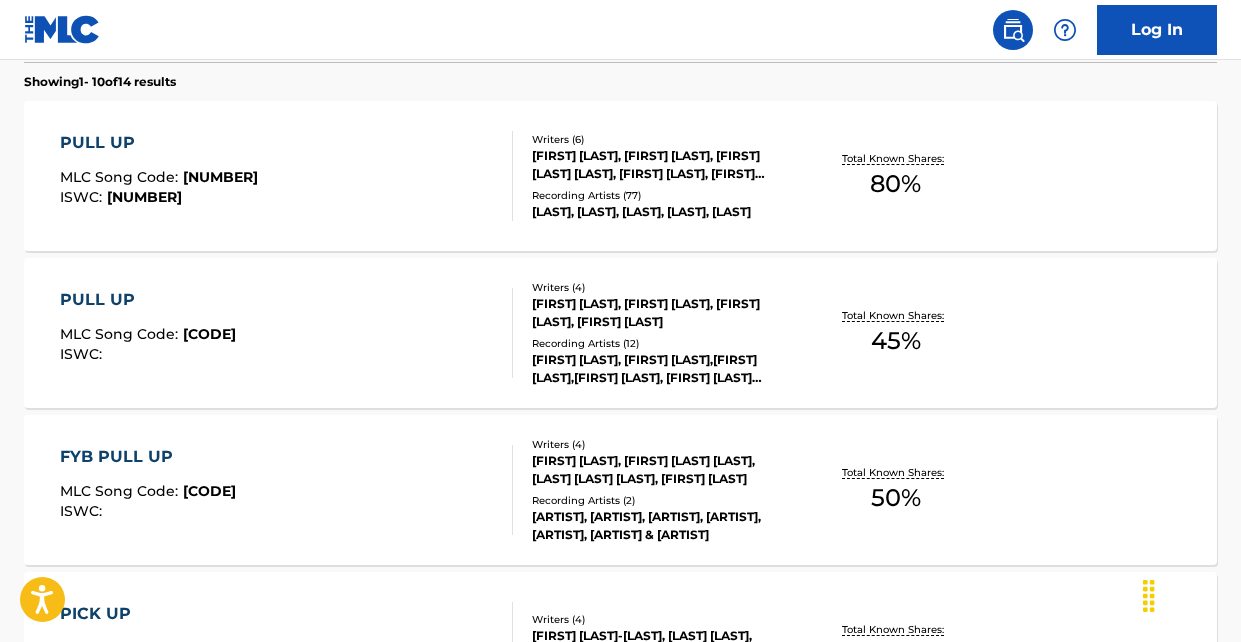 scroll, scrollTop: 636, scrollLeft: 0, axis: vertical 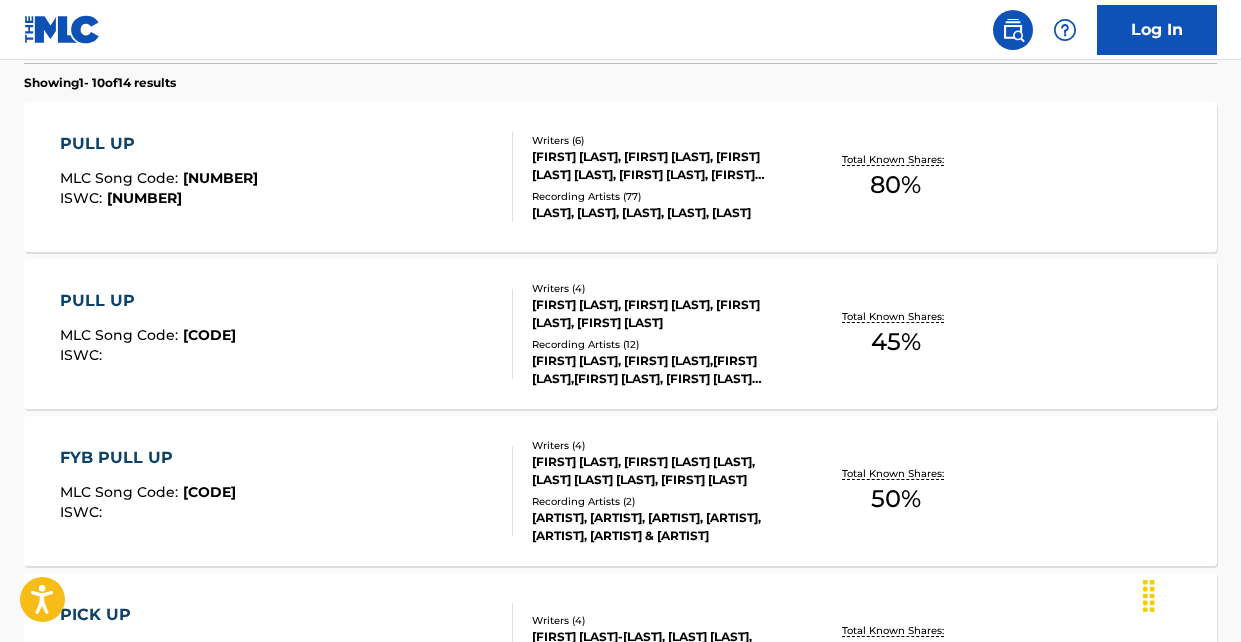 click on "PULL UP MLC Song Code : [NUMBER] ISWC : [NUMBER]" at bounding box center [286, 177] 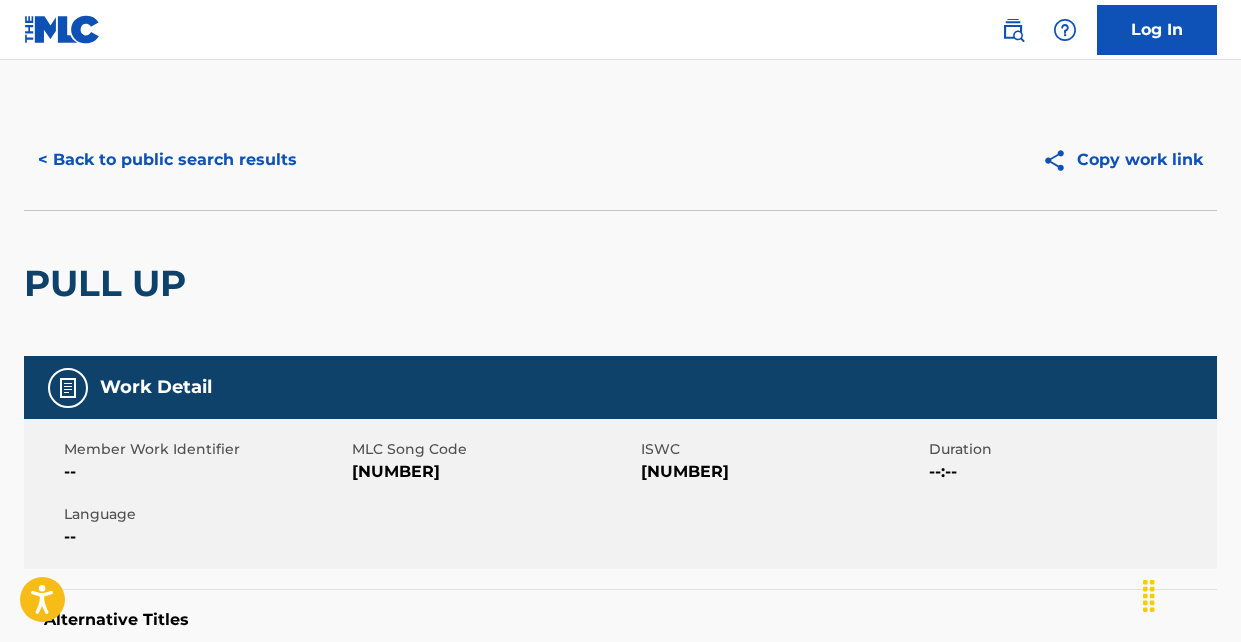 scroll, scrollTop: 9, scrollLeft: 0, axis: vertical 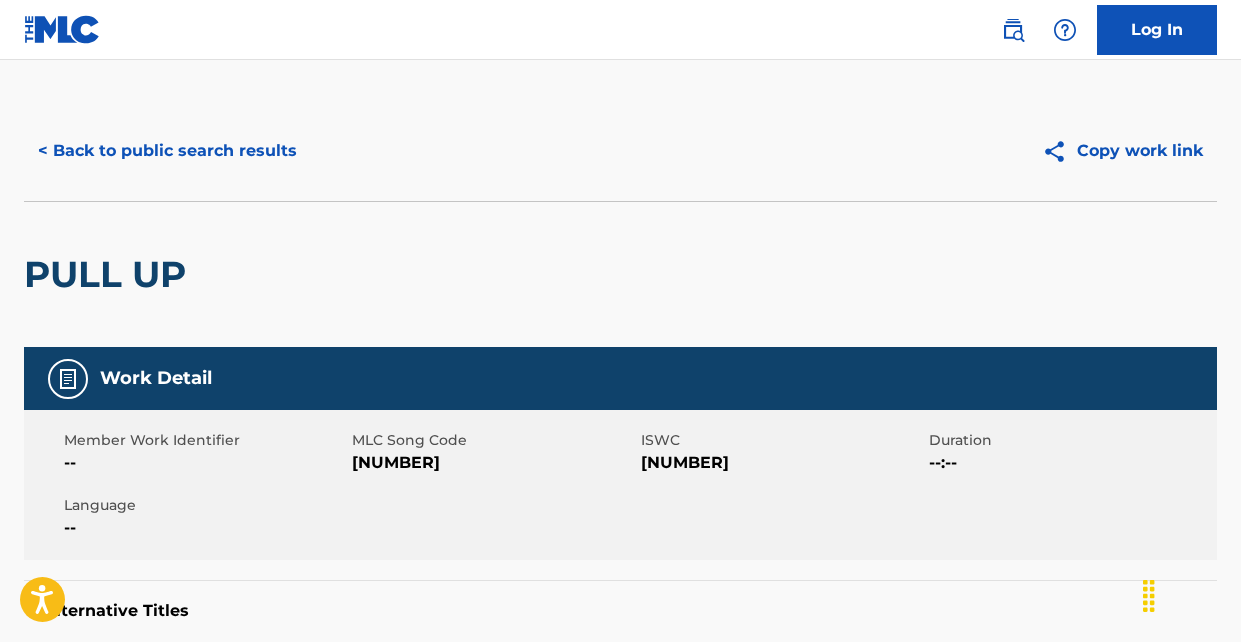 click on "[NUMBER]" at bounding box center (493, 463) 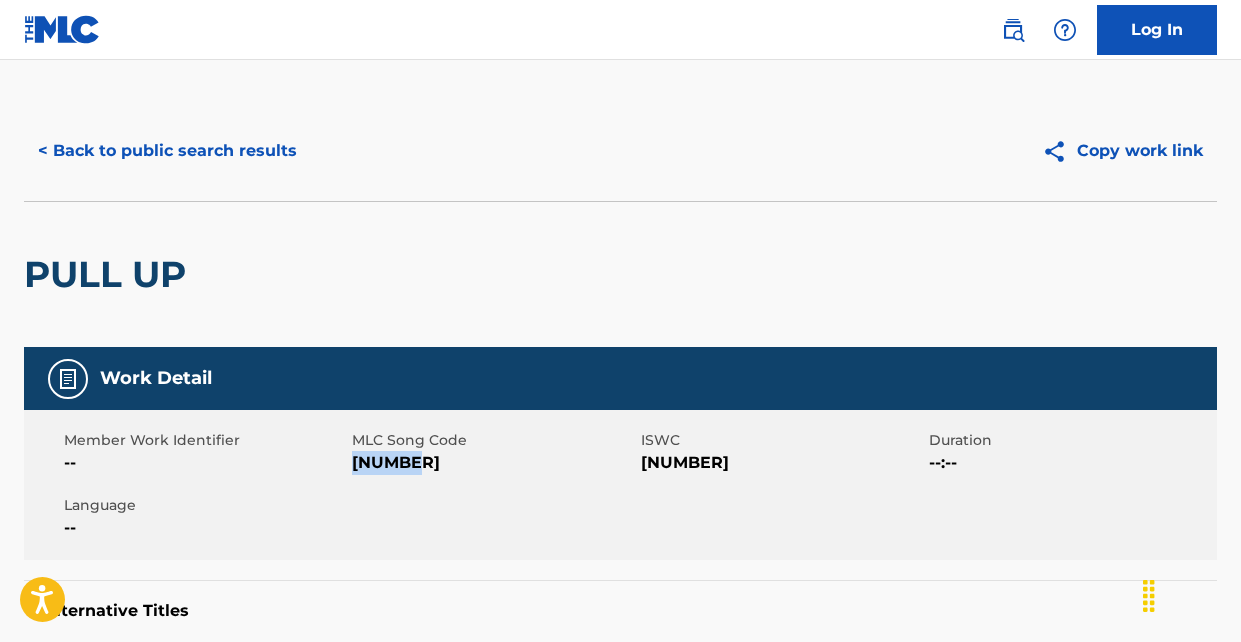 click on "[NUMBER]" at bounding box center [493, 463] 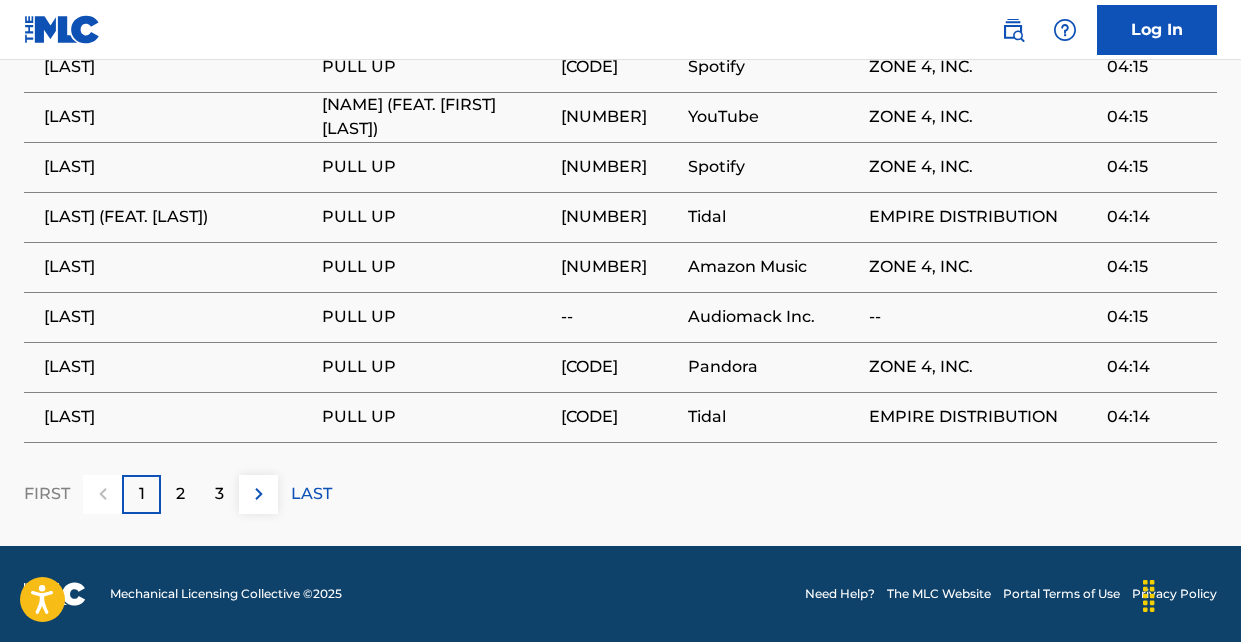 scroll, scrollTop: 3224, scrollLeft: 0, axis: vertical 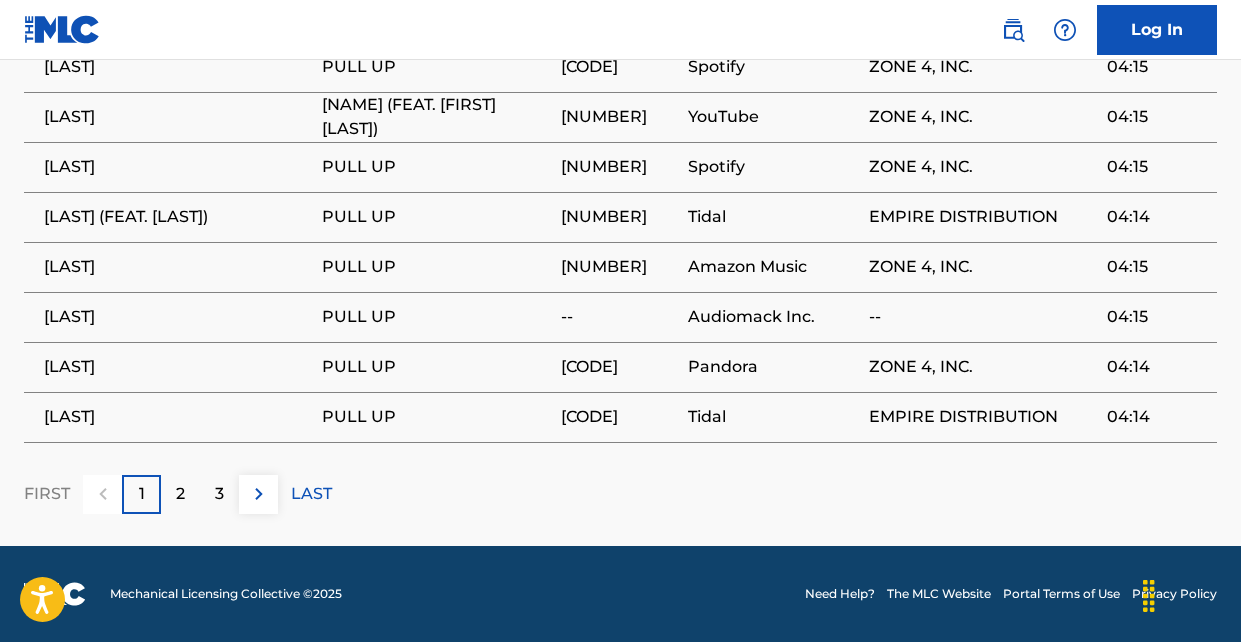 click on "2" at bounding box center [180, 494] 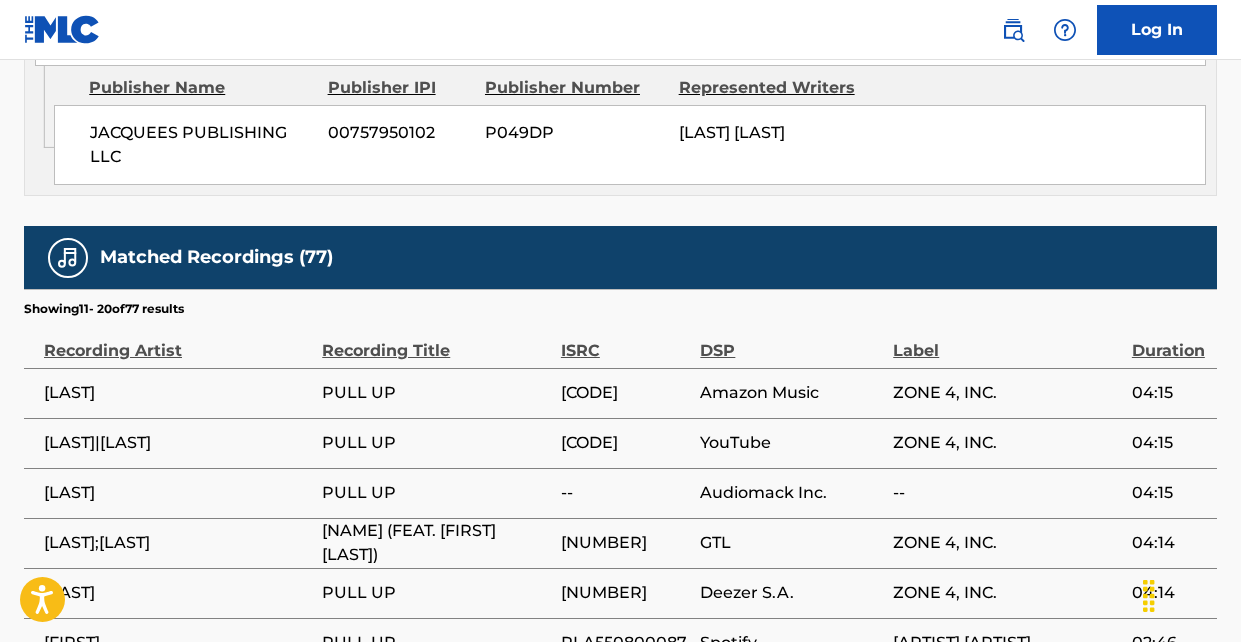 scroll, scrollTop: 3224, scrollLeft: 0, axis: vertical 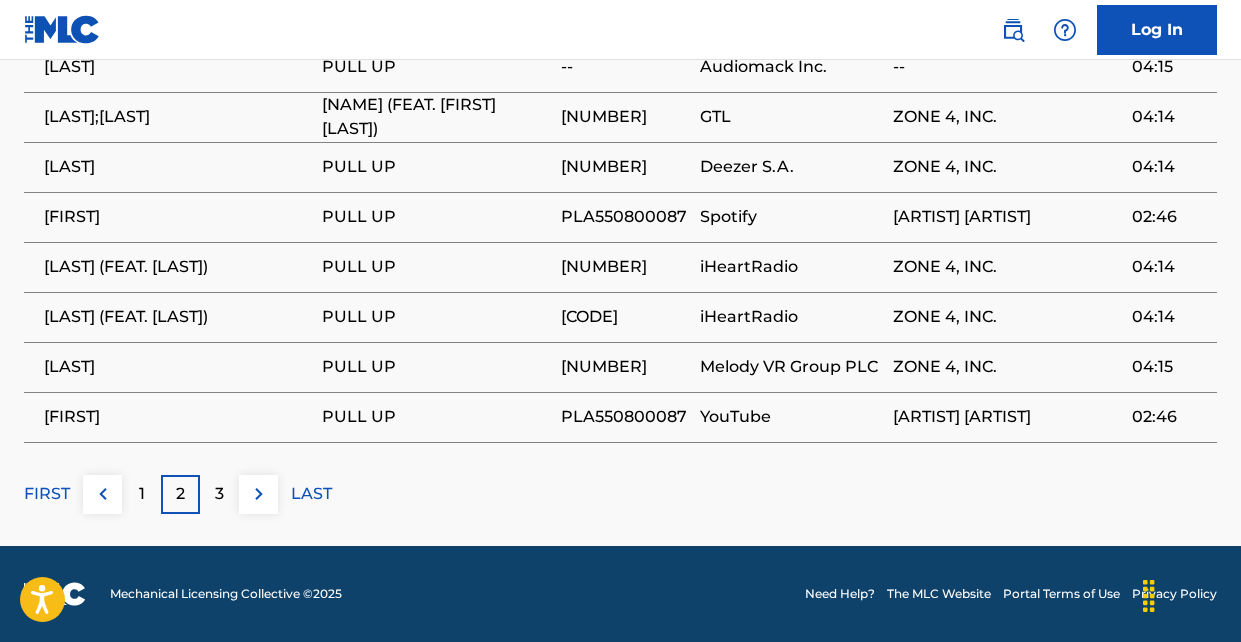 click on "3" at bounding box center [219, 494] 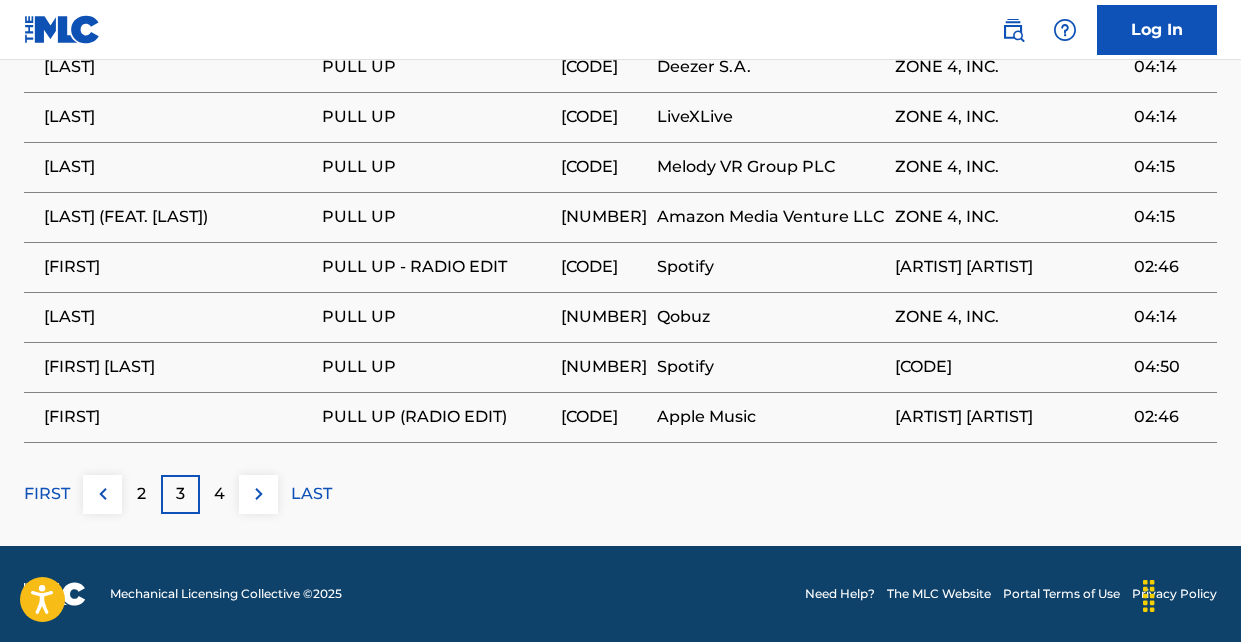 scroll, scrollTop: 3224, scrollLeft: 0, axis: vertical 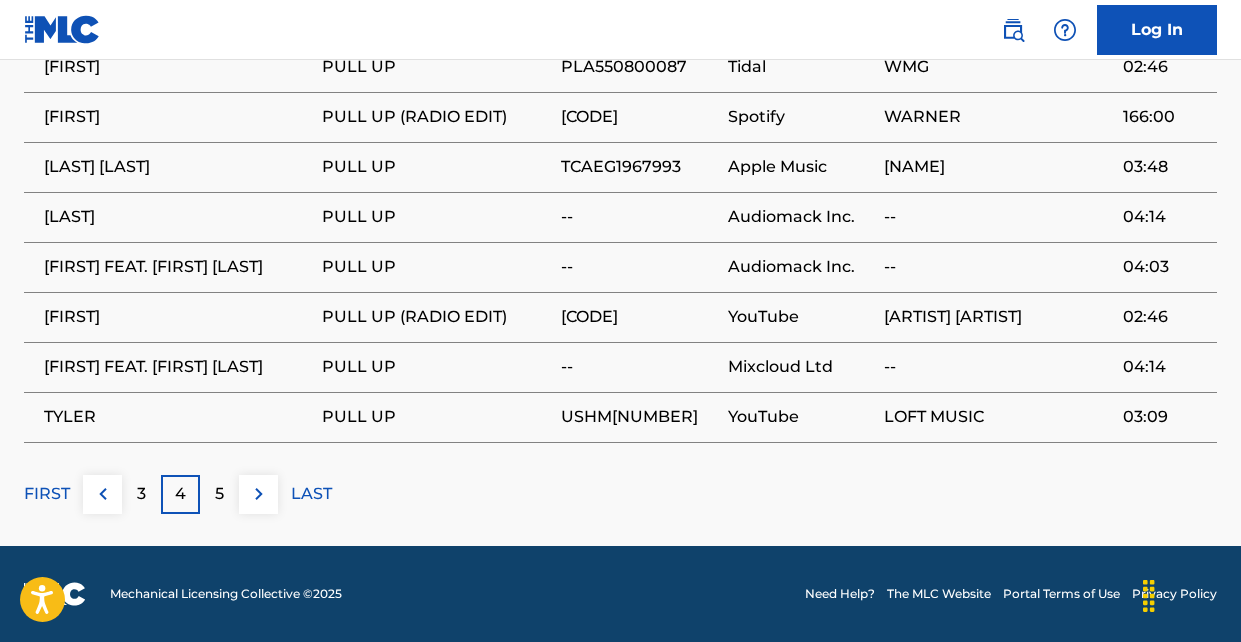 click on "5" at bounding box center [219, 494] 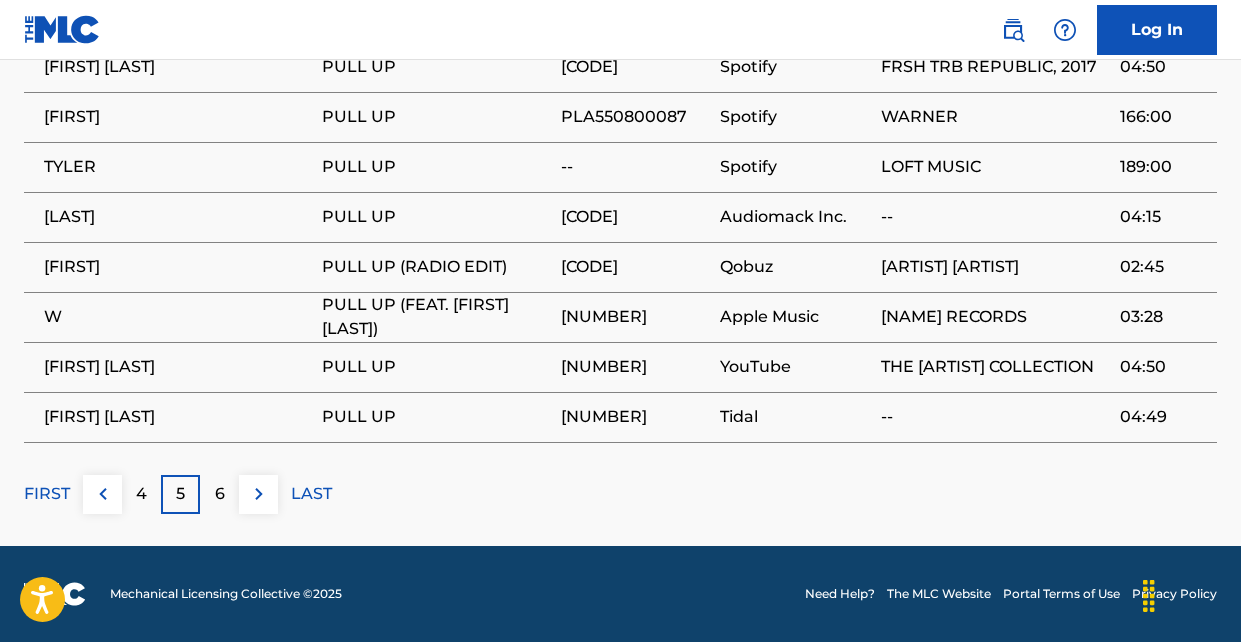 click on "6" at bounding box center [220, 494] 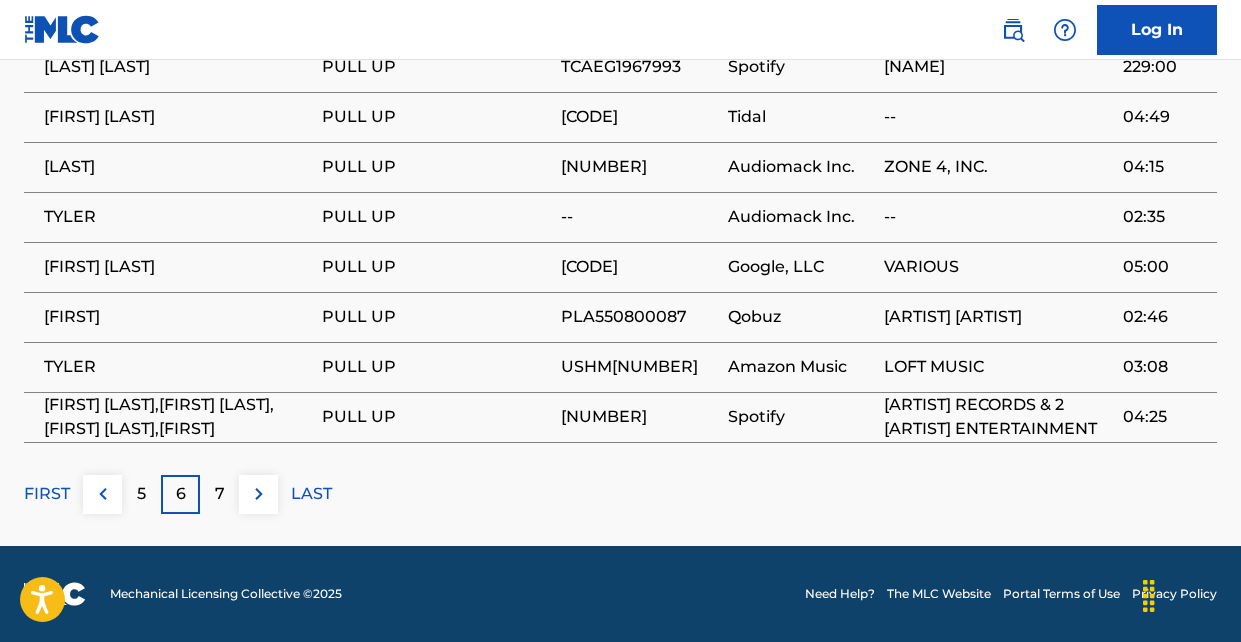 click on "7" at bounding box center [220, 494] 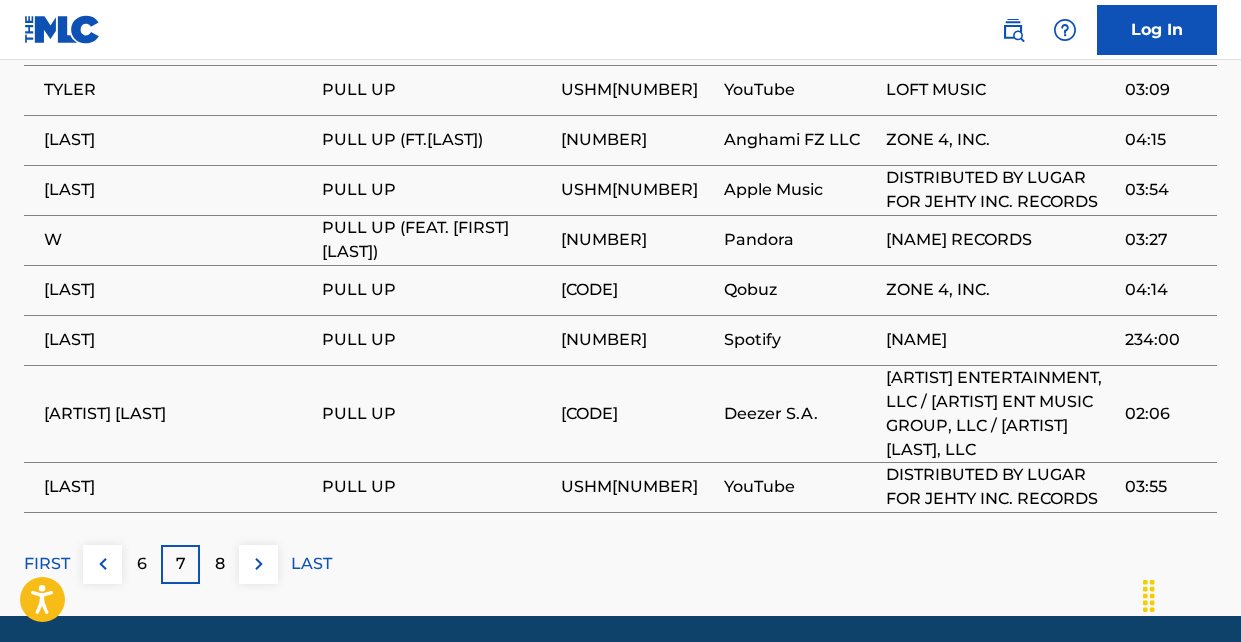 scroll, scrollTop: 3162, scrollLeft: 0, axis: vertical 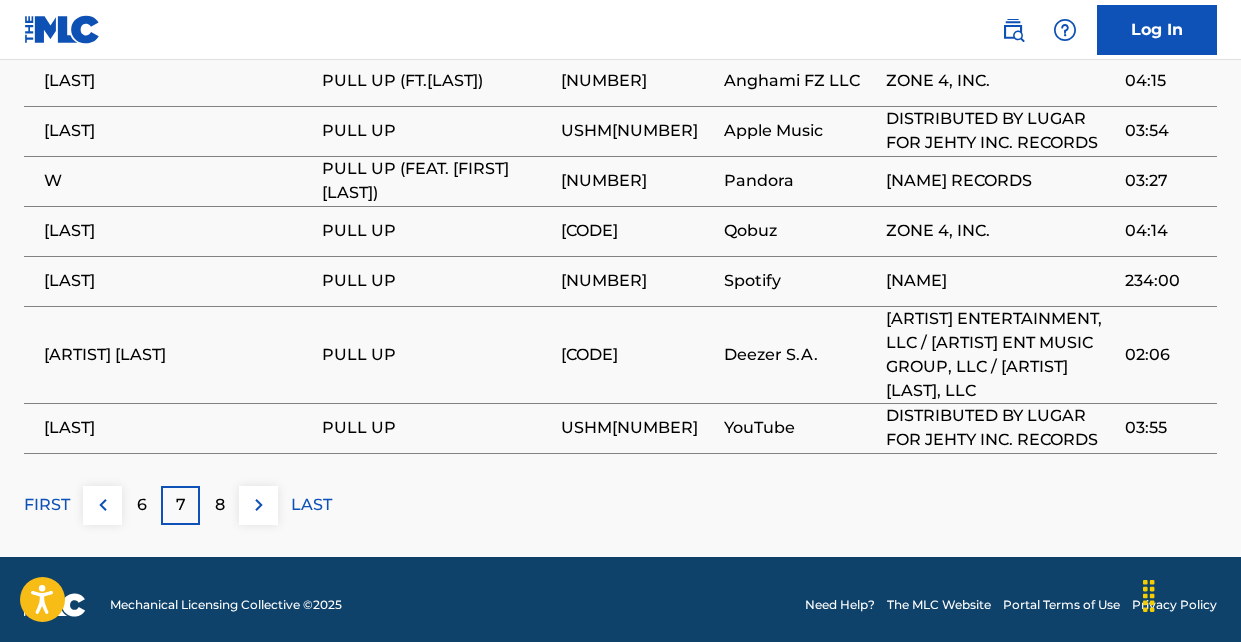 click on "8" at bounding box center [219, 505] 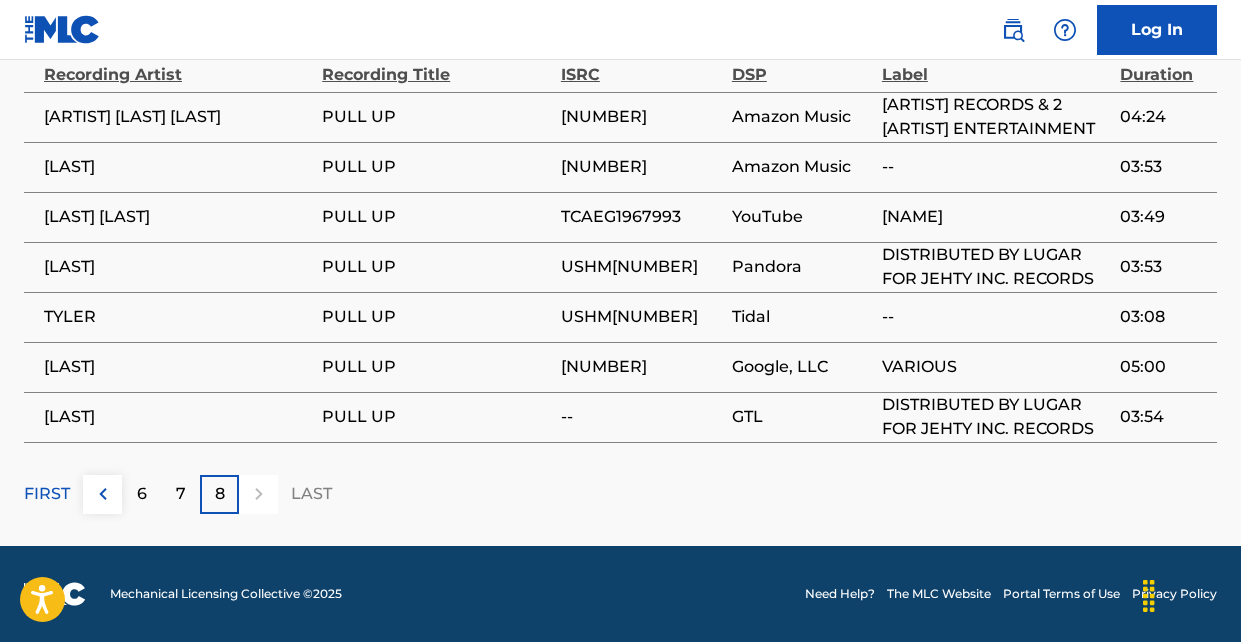 click on "FIRST" at bounding box center [47, 494] 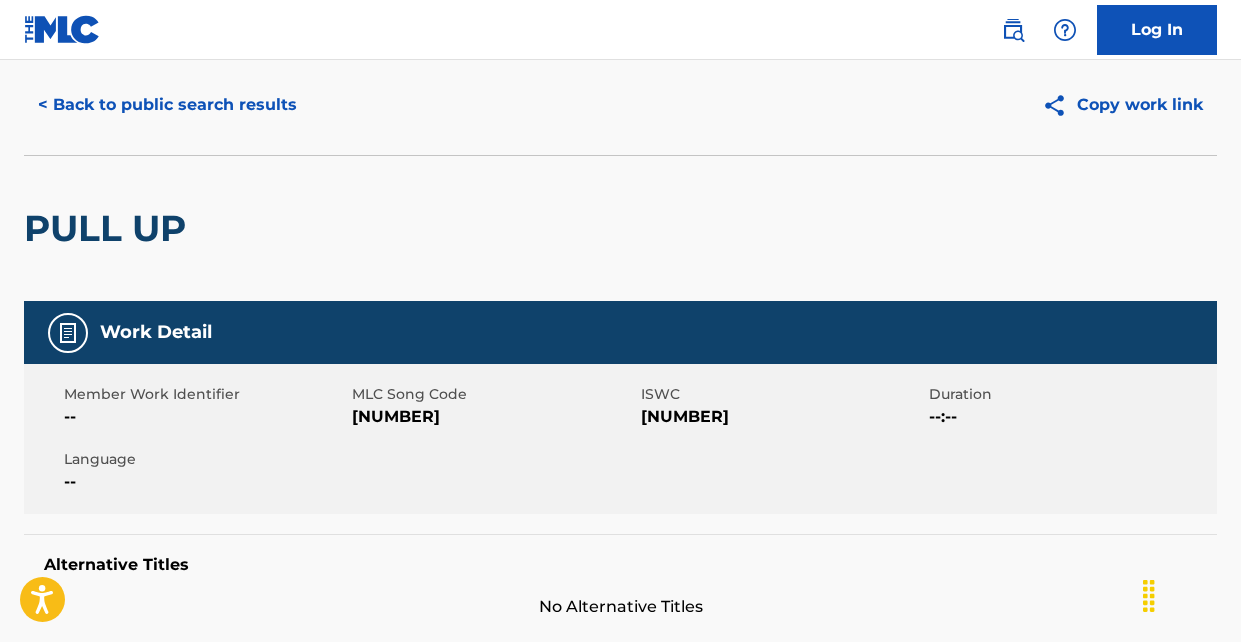 scroll, scrollTop: 49, scrollLeft: 0, axis: vertical 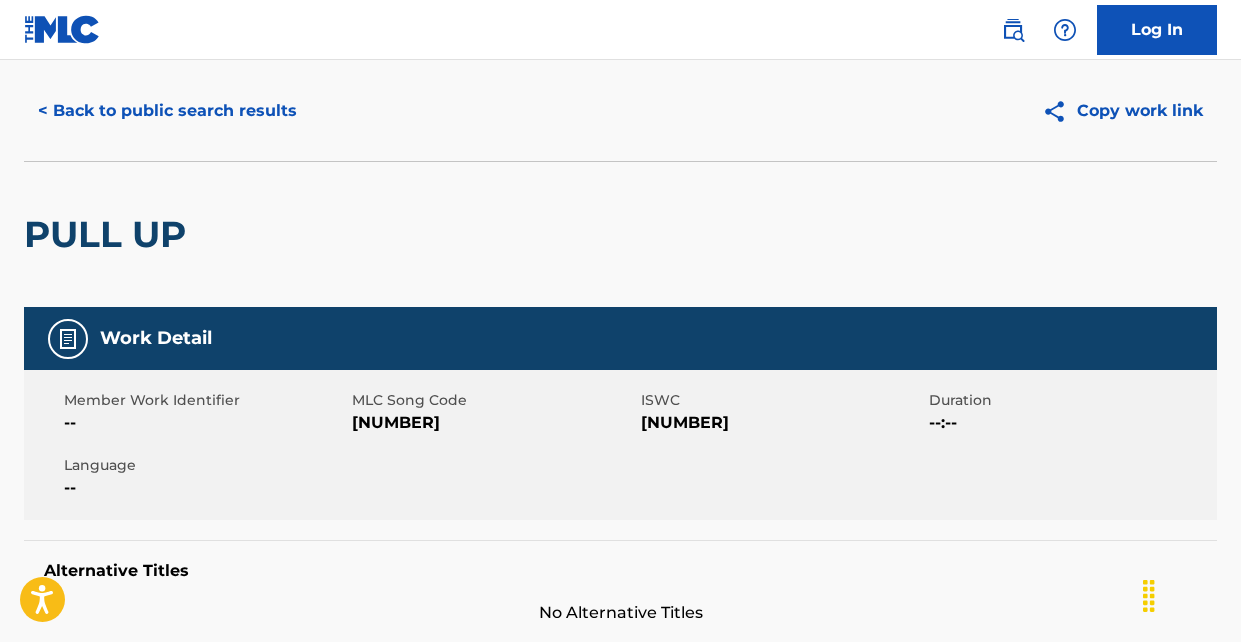 click on "< Back to public search results" at bounding box center (167, 111) 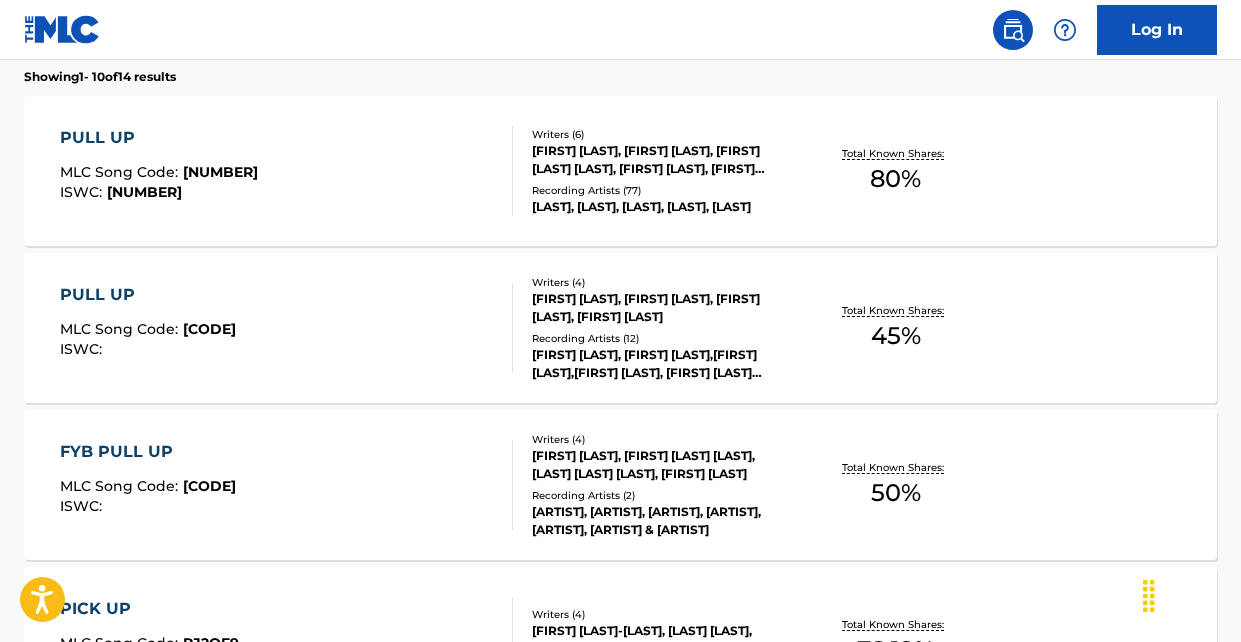 scroll, scrollTop: 637, scrollLeft: 0, axis: vertical 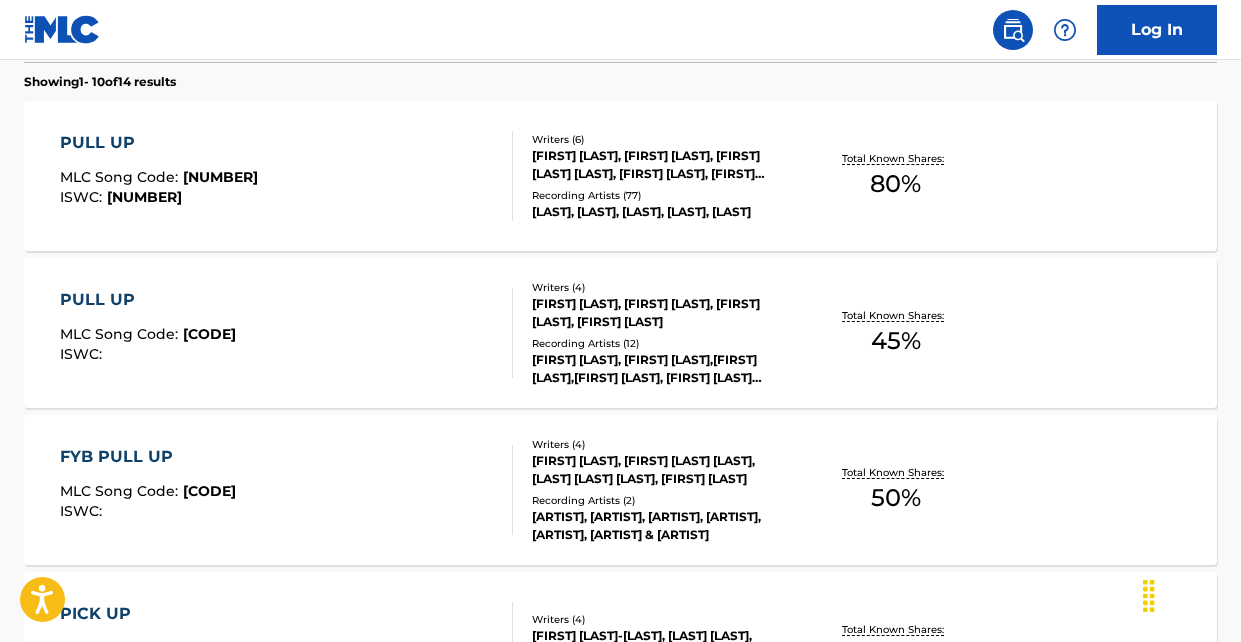 click on "PULL UP" at bounding box center (148, 300) 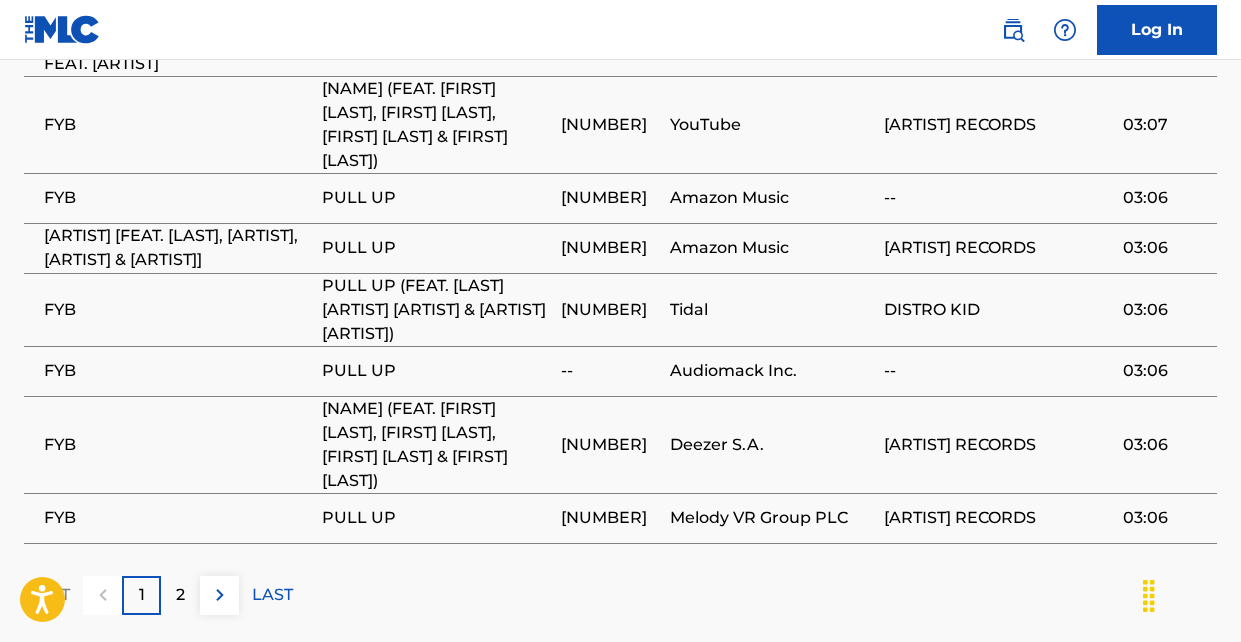 scroll, scrollTop: 2643, scrollLeft: 0, axis: vertical 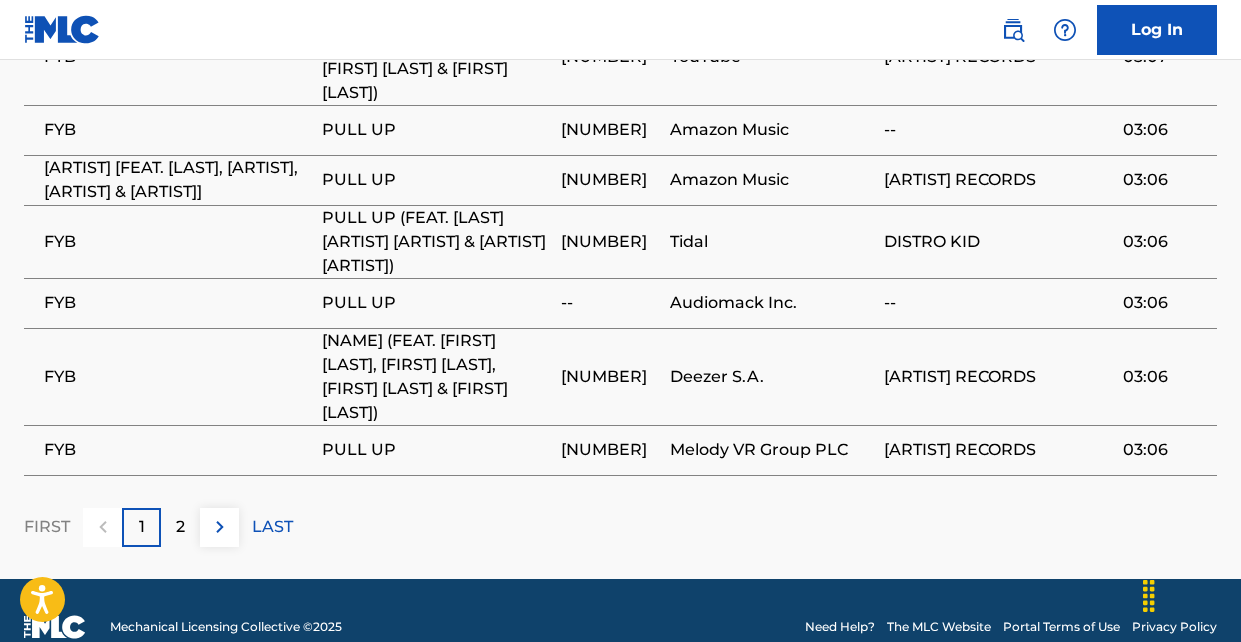 click on "2" at bounding box center (180, 527) 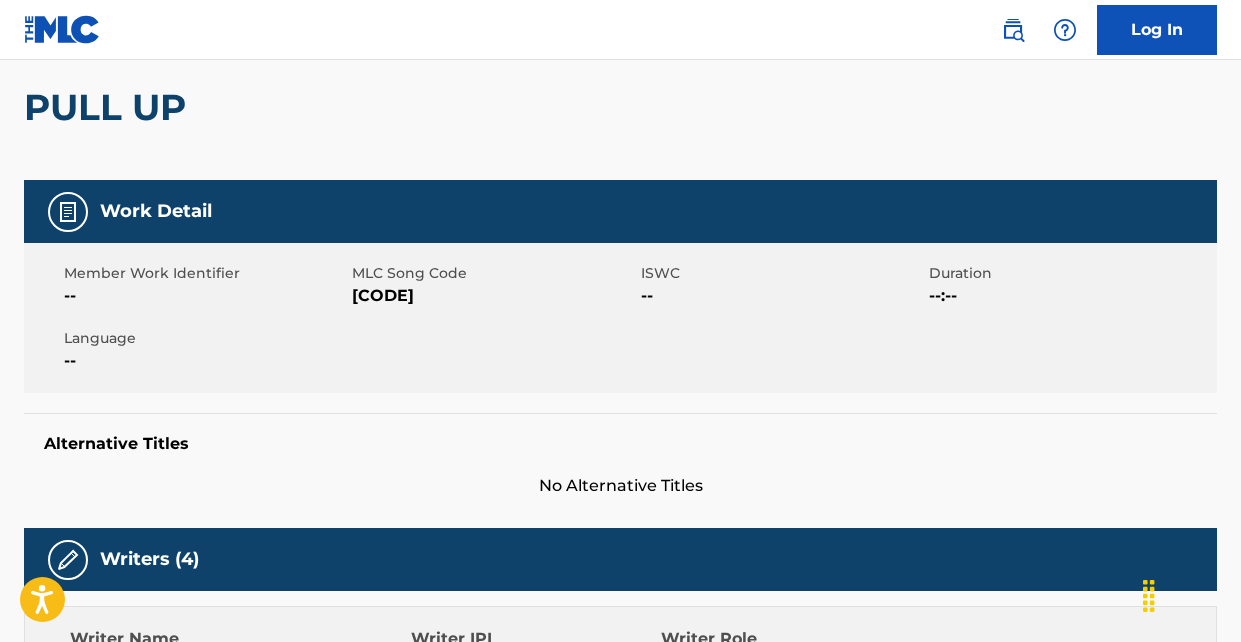 scroll, scrollTop: 0, scrollLeft: 0, axis: both 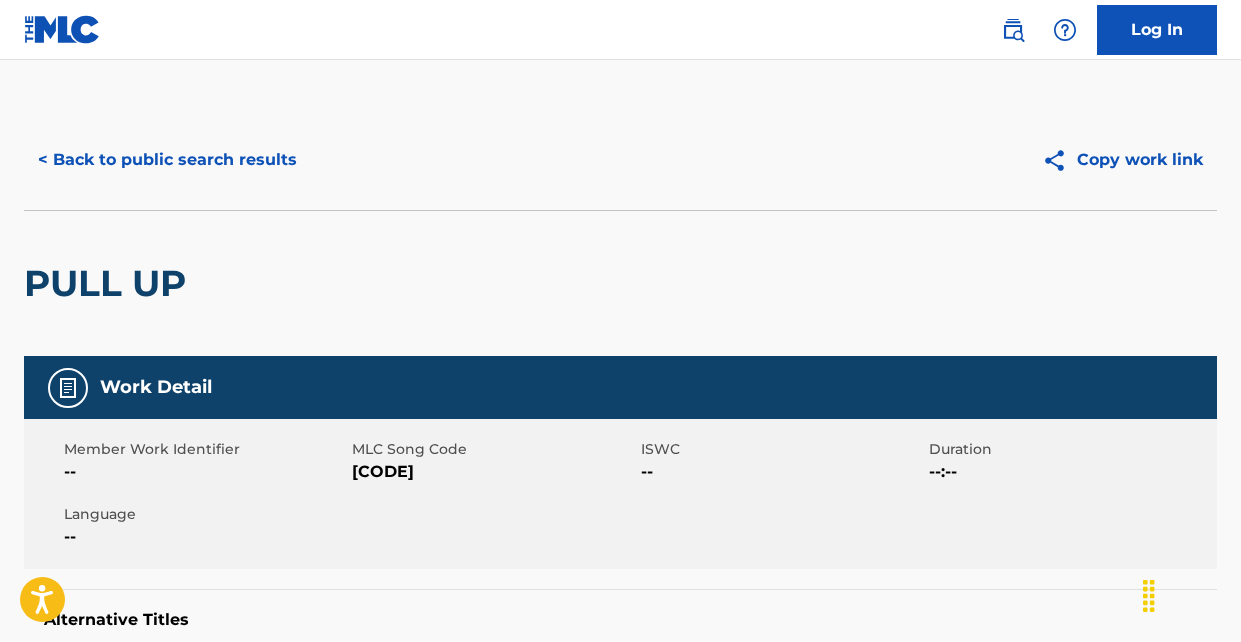 click on "< Back to public search results" at bounding box center [167, 160] 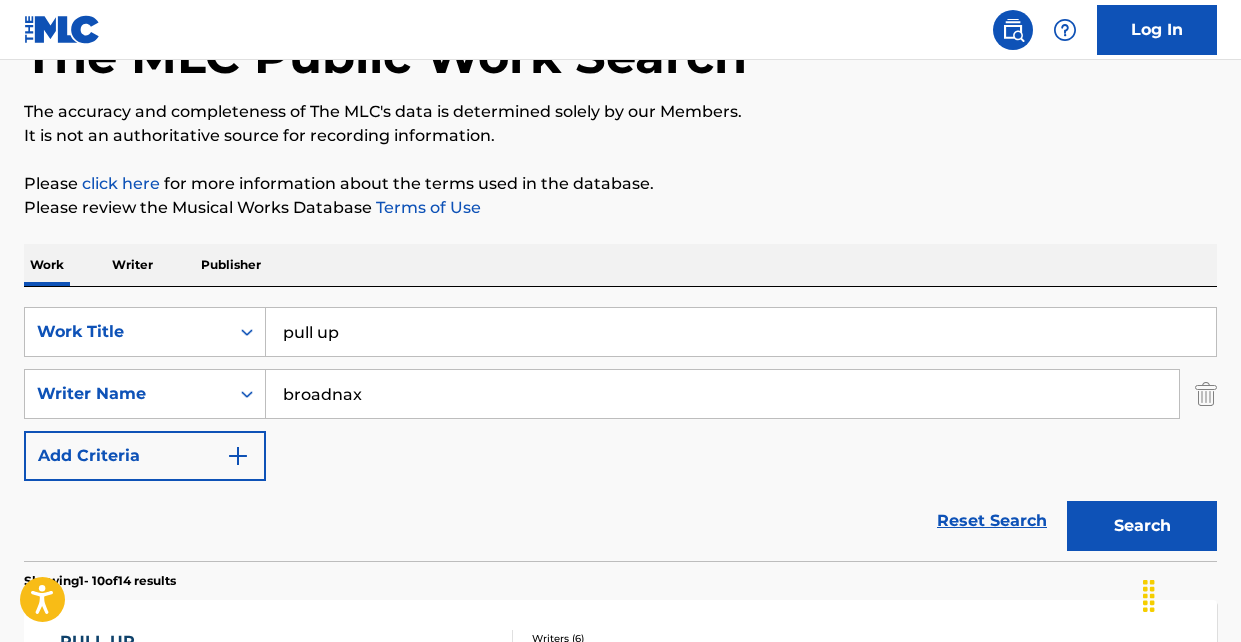 scroll, scrollTop: 0, scrollLeft: 0, axis: both 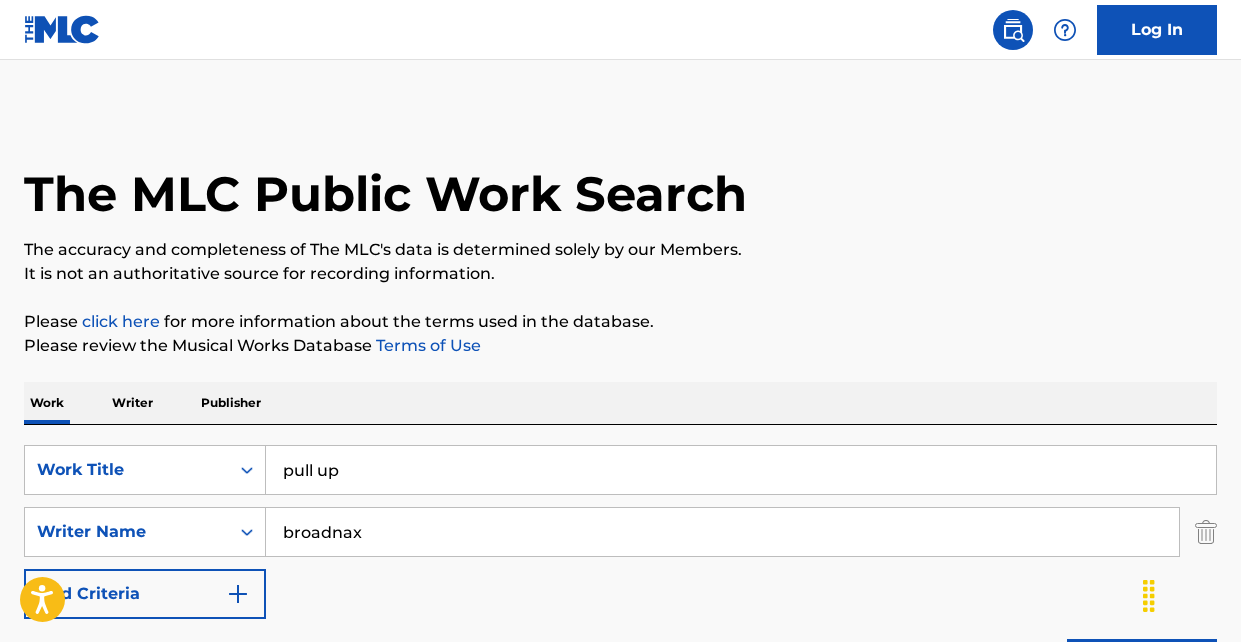 click on "pull up" at bounding box center [741, 470] 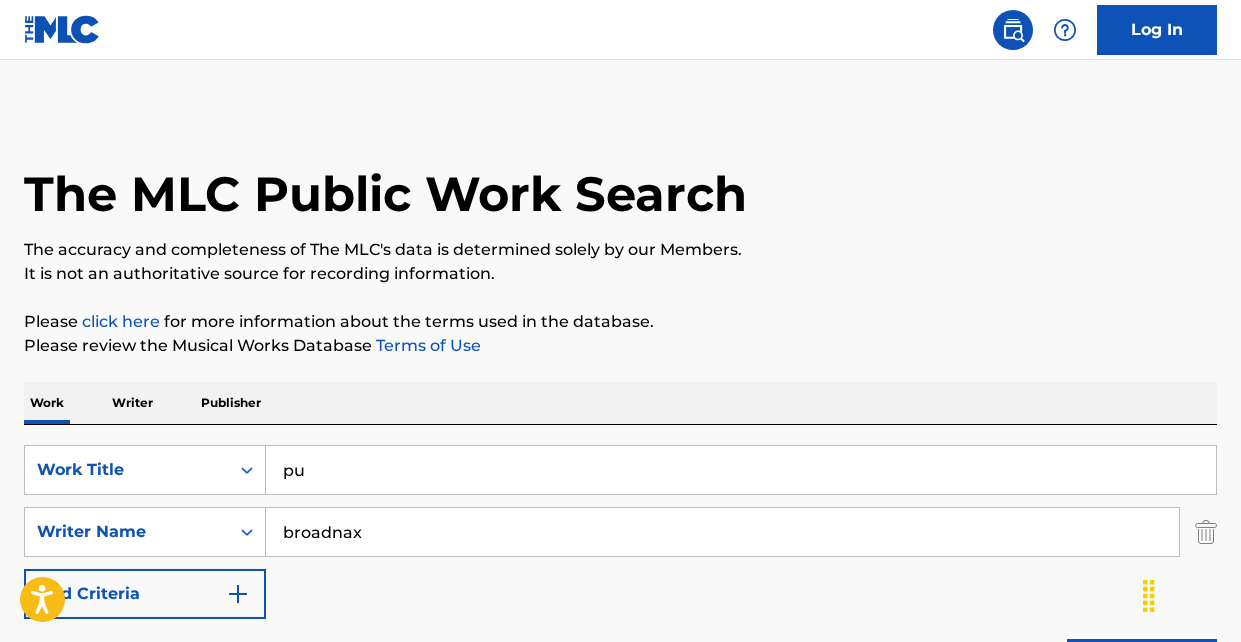 type on "p" 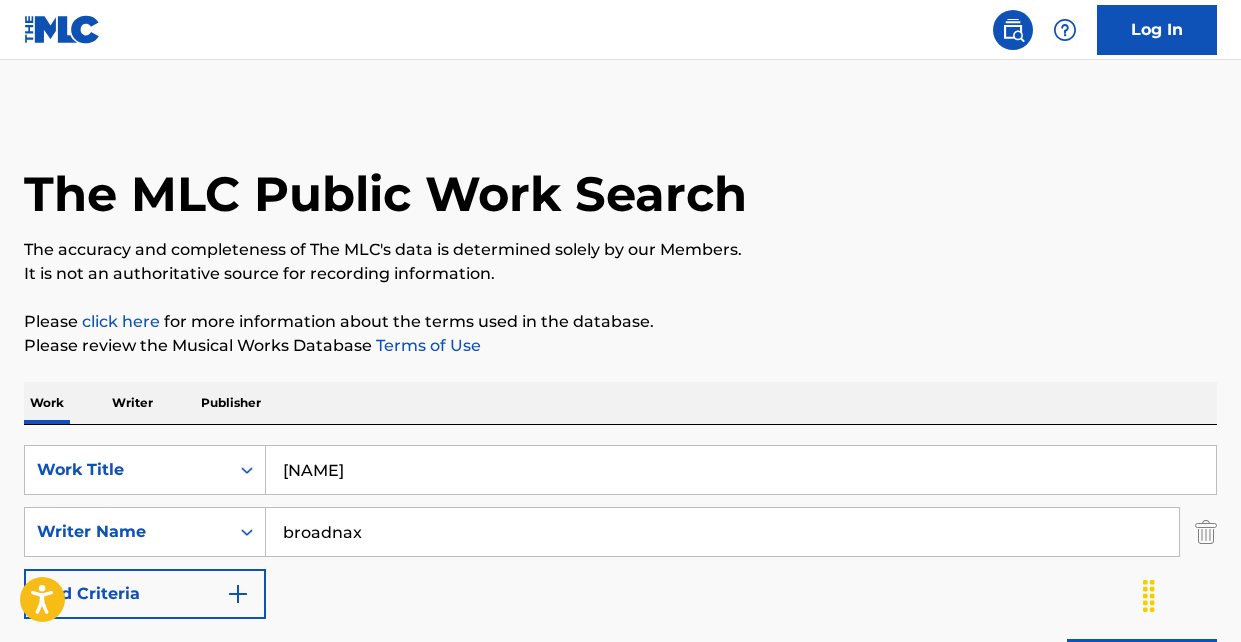 drag, startPoint x: 467, startPoint y: 477, endPoint x: 267, endPoint y: 468, distance: 200.2024 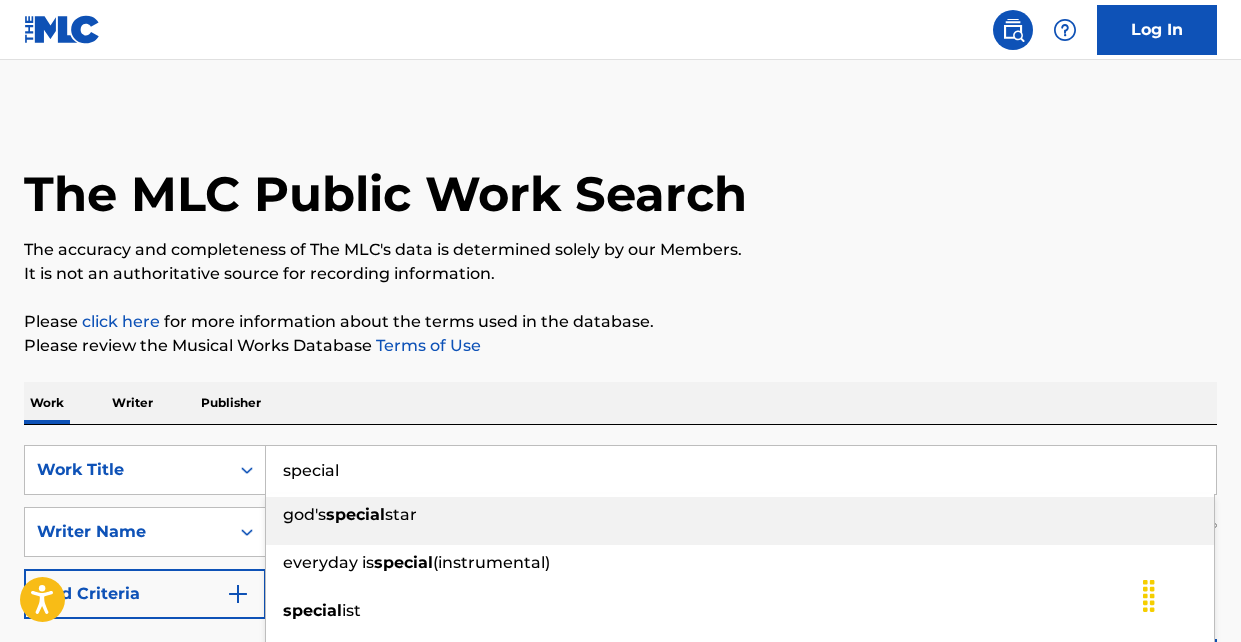 type on "special" 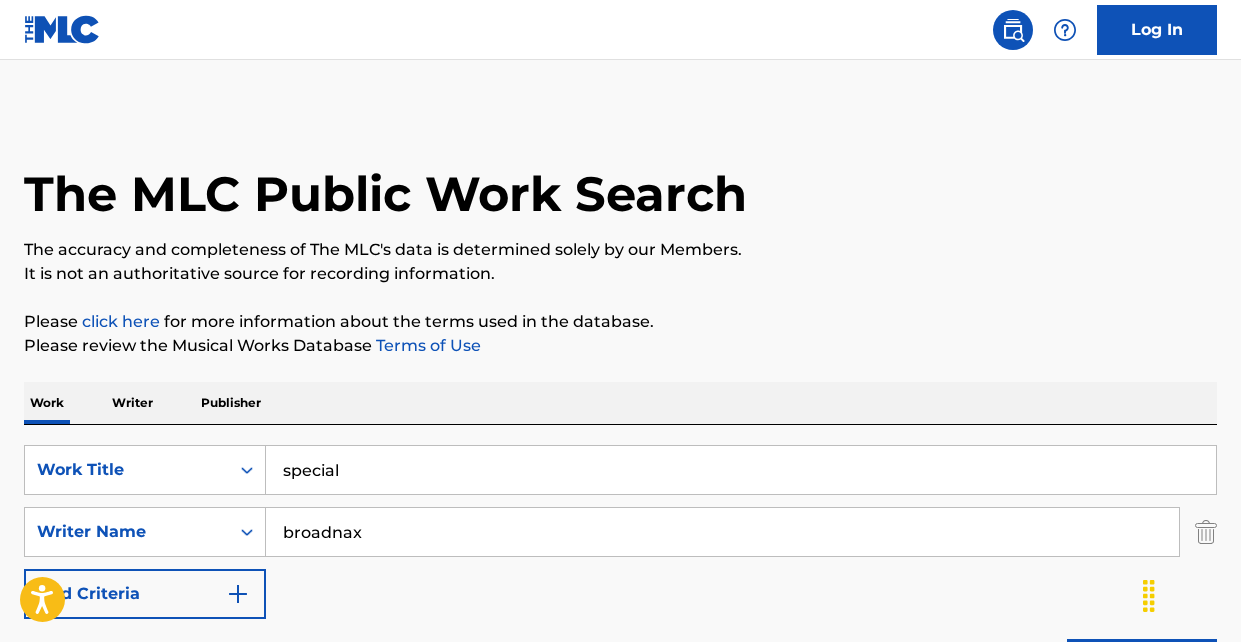 click on "Work Writer Publisher" at bounding box center (620, 403) 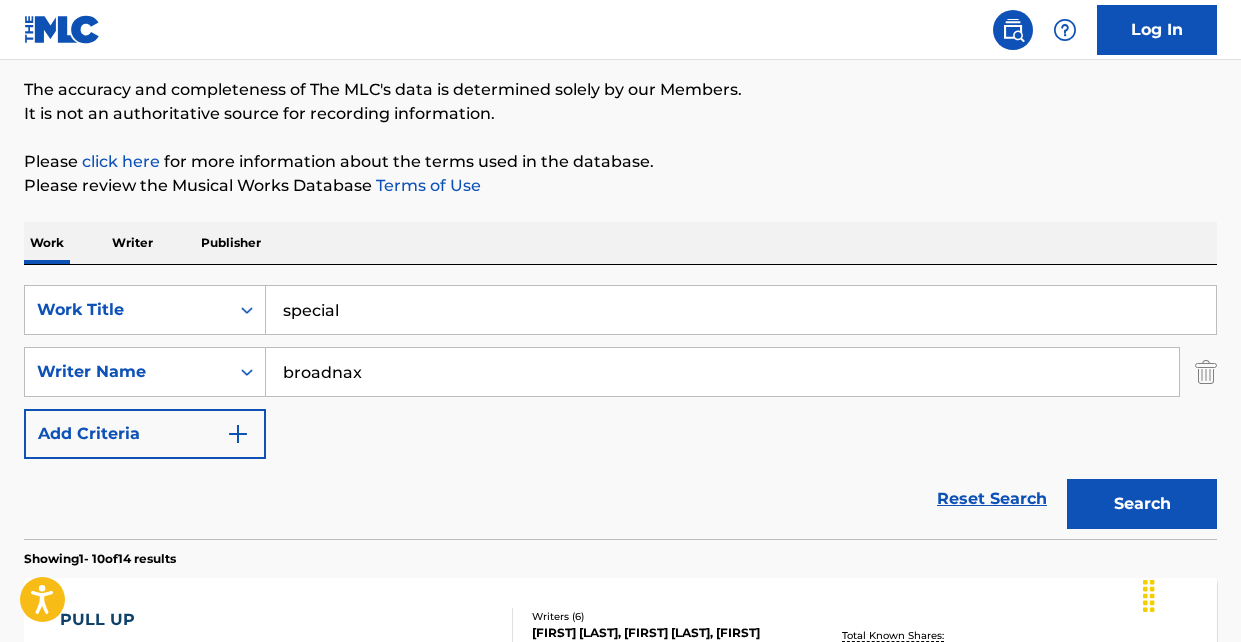 scroll, scrollTop: 223, scrollLeft: 0, axis: vertical 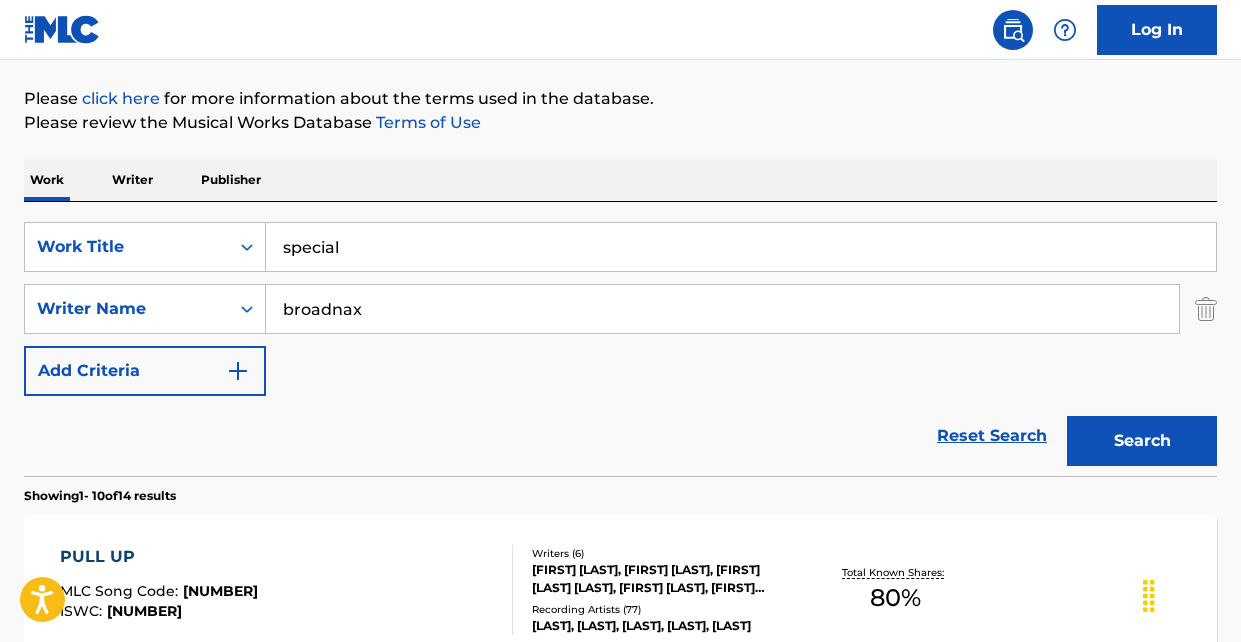 click on "Search" at bounding box center [1142, 441] 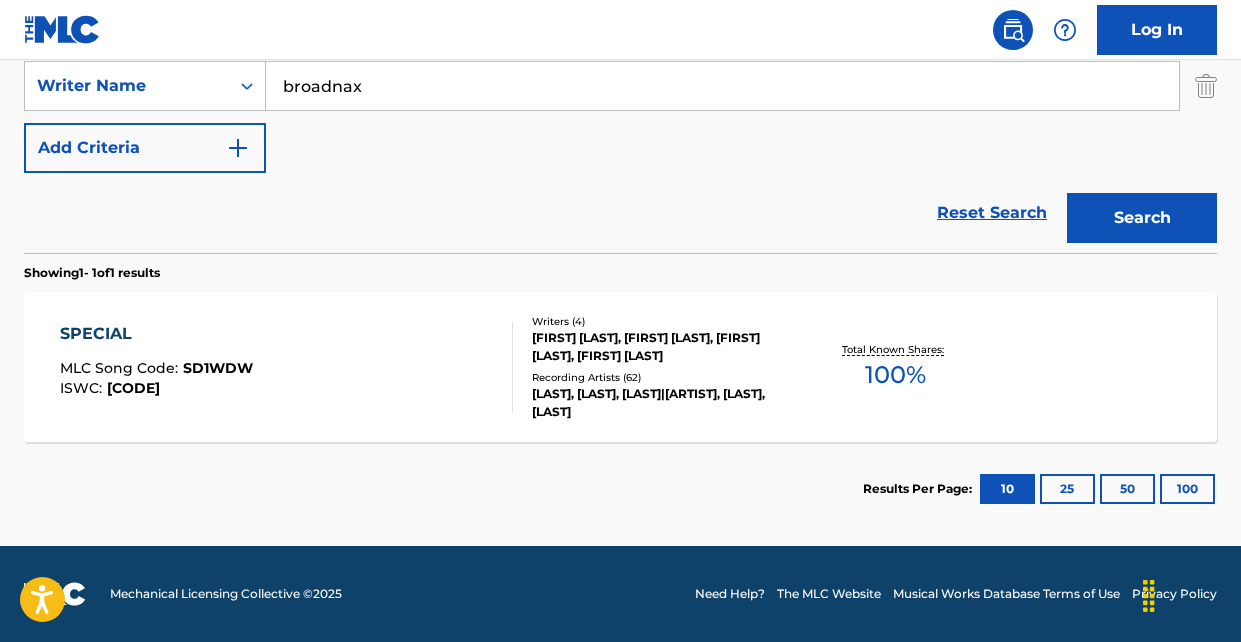 scroll, scrollTop: 408, scrollLeft: 0, axis: vertical 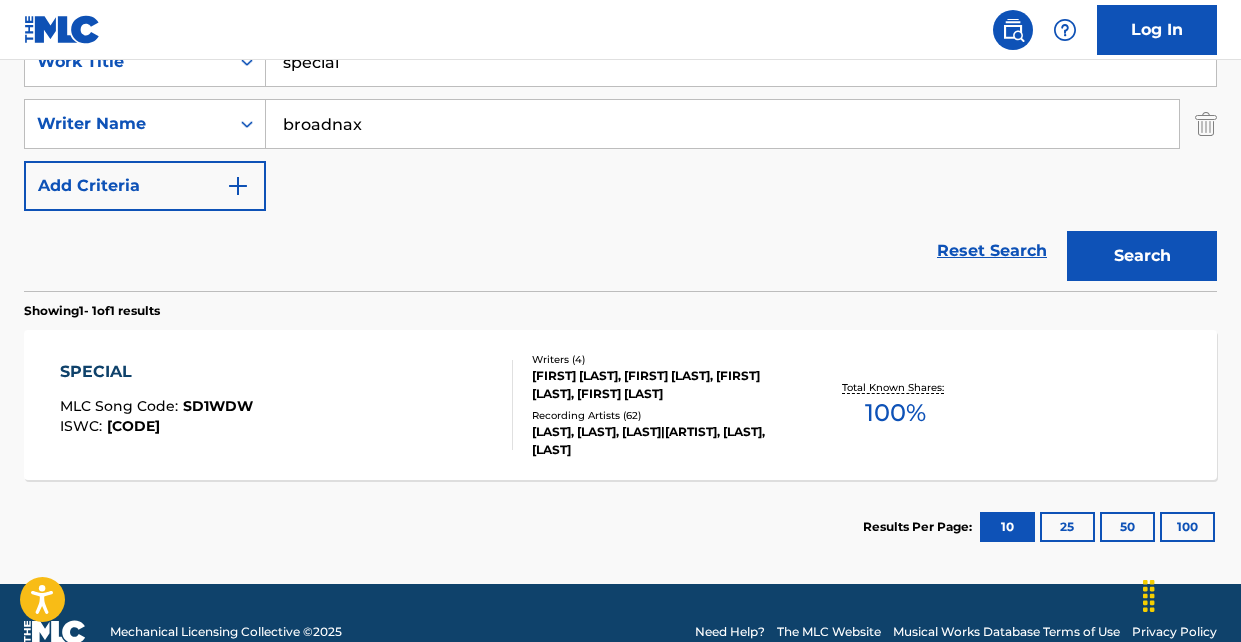 click on "SPECIAL" at bounding box center [156, 372] 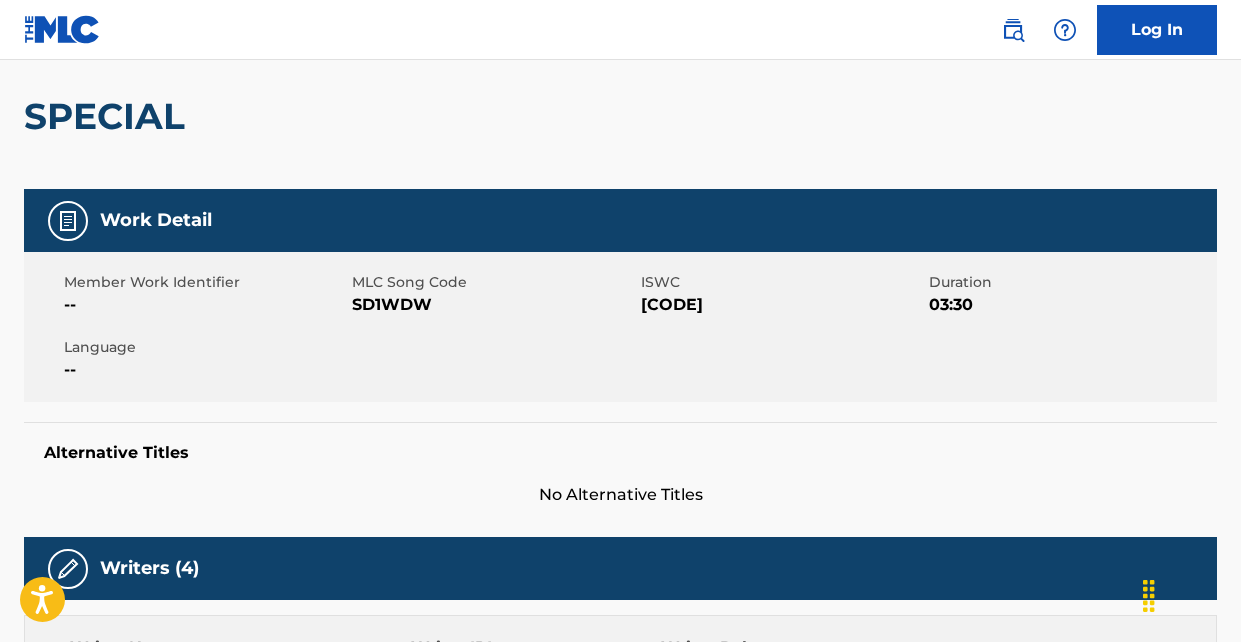 scroll, scrollTop: 0, scrollLeft: 0, axis: both 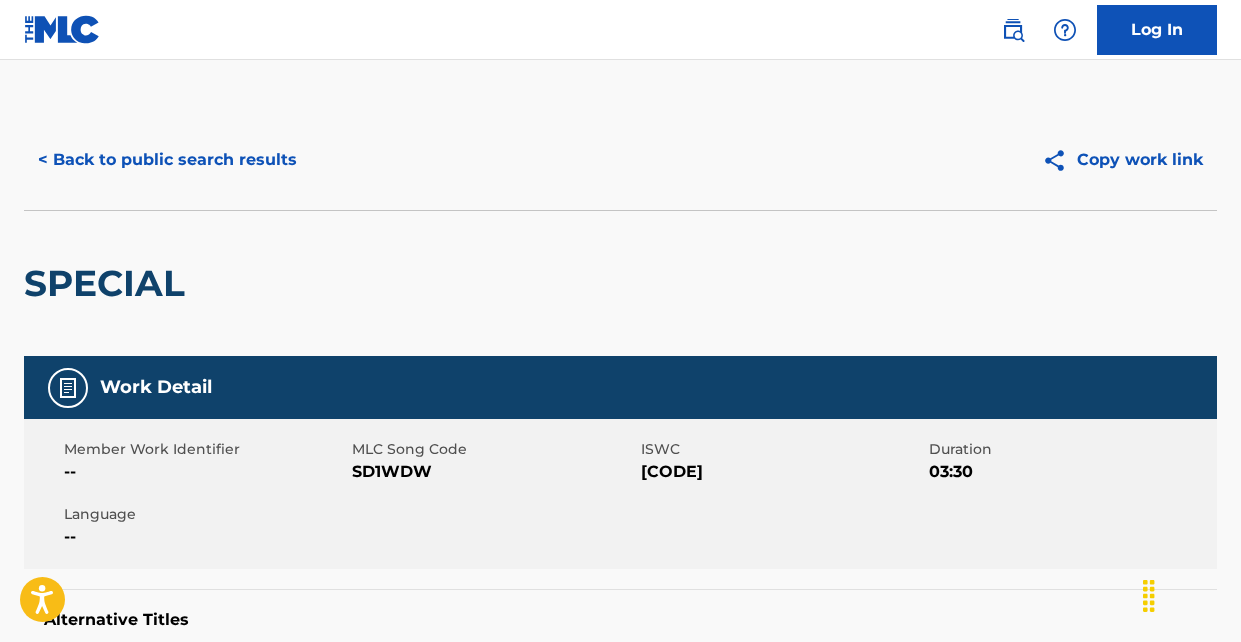 click on "< Back to public search results" at bounding box center [167, 160] 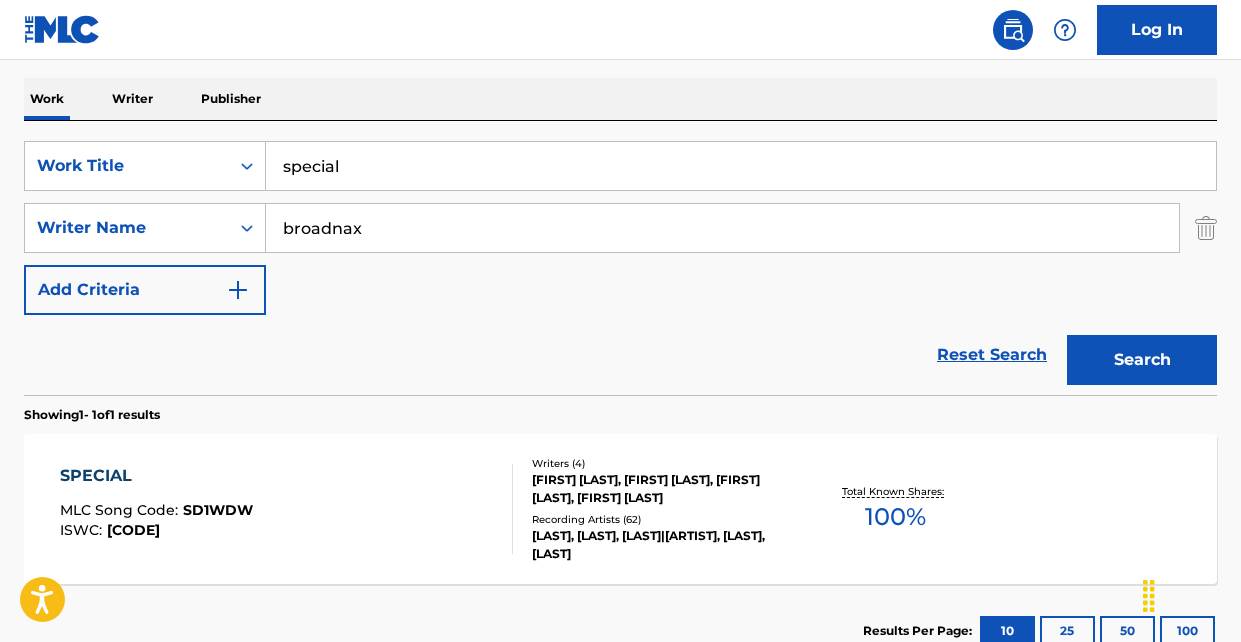 scroll, scrollTop: 0, scrollLeft: 0, axis: both 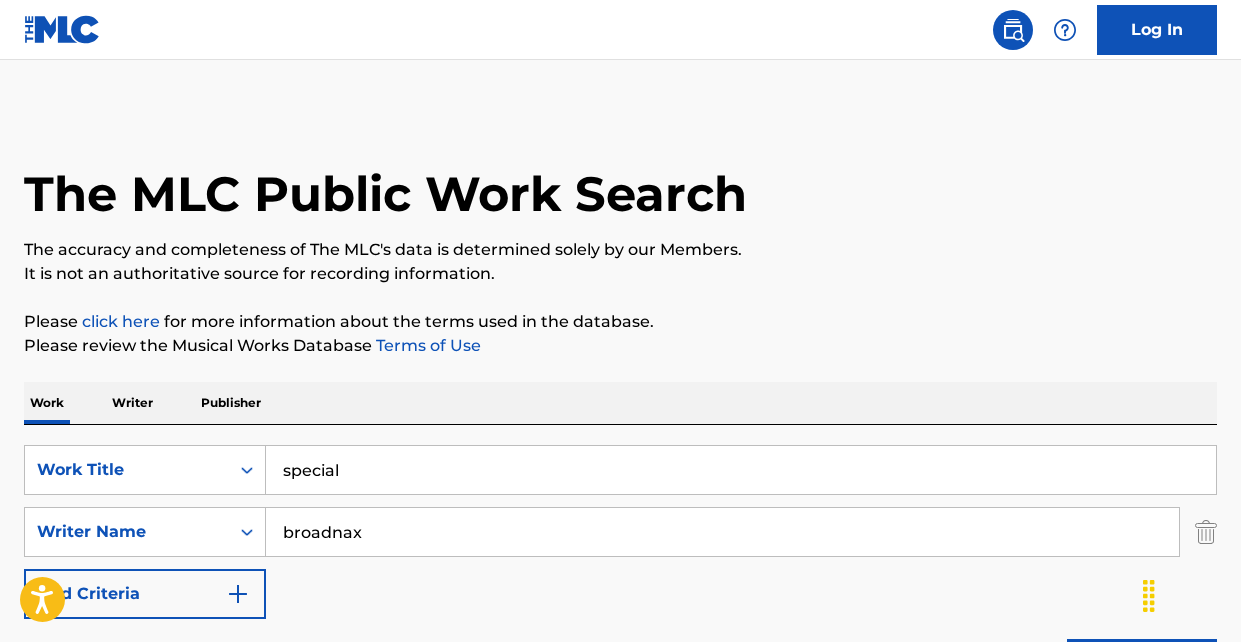 click on "special" at bounding box center (741, 470) 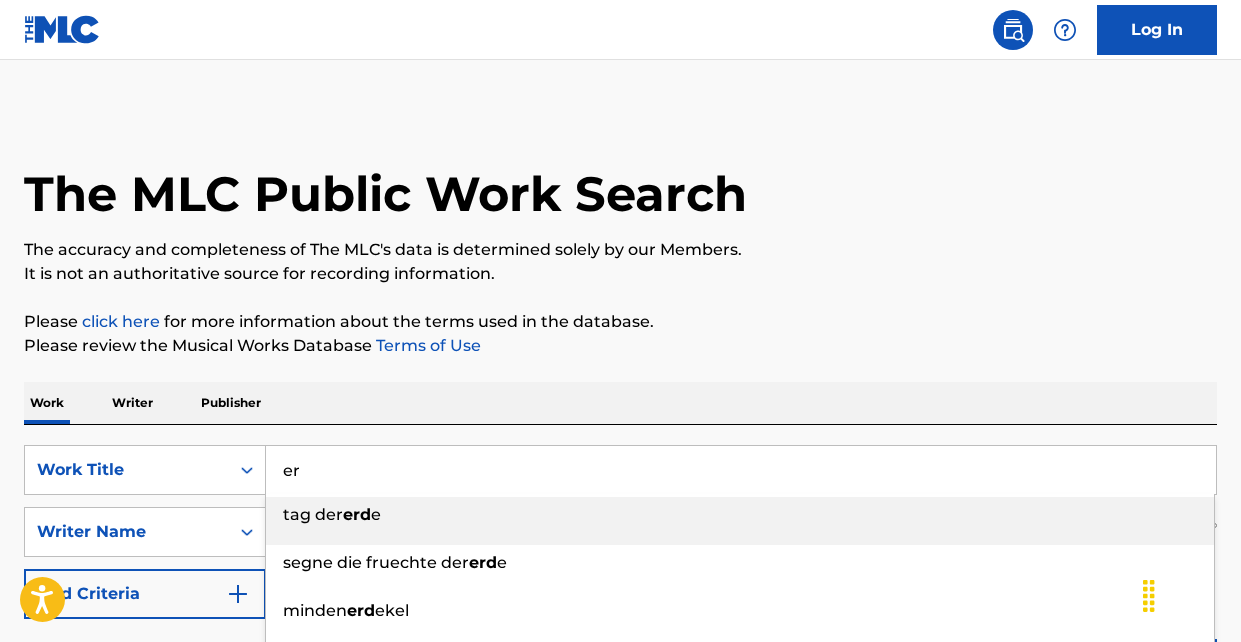 type on "e" 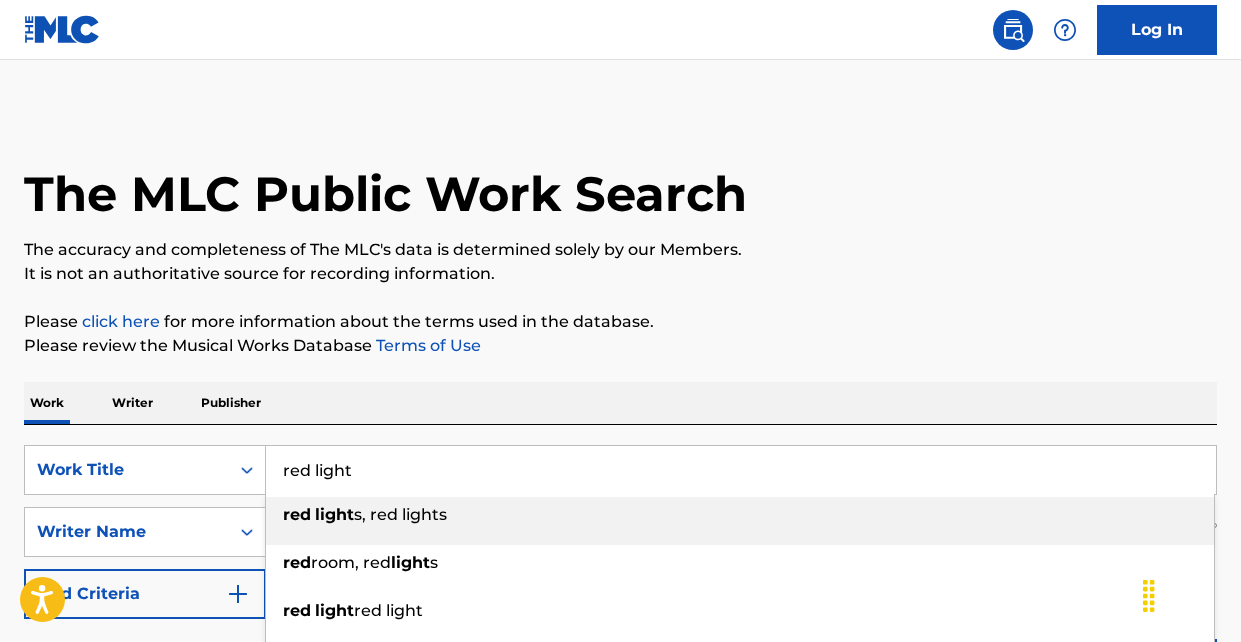 type on "red light" 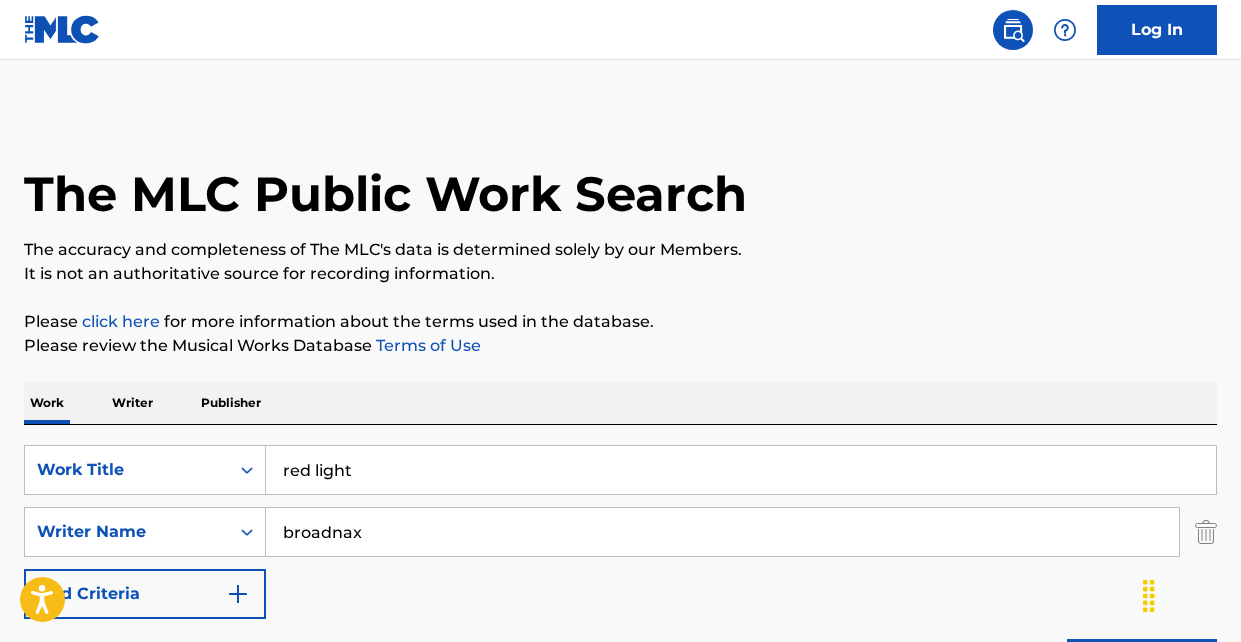 click on "red light" at bounding box center (741, 470) 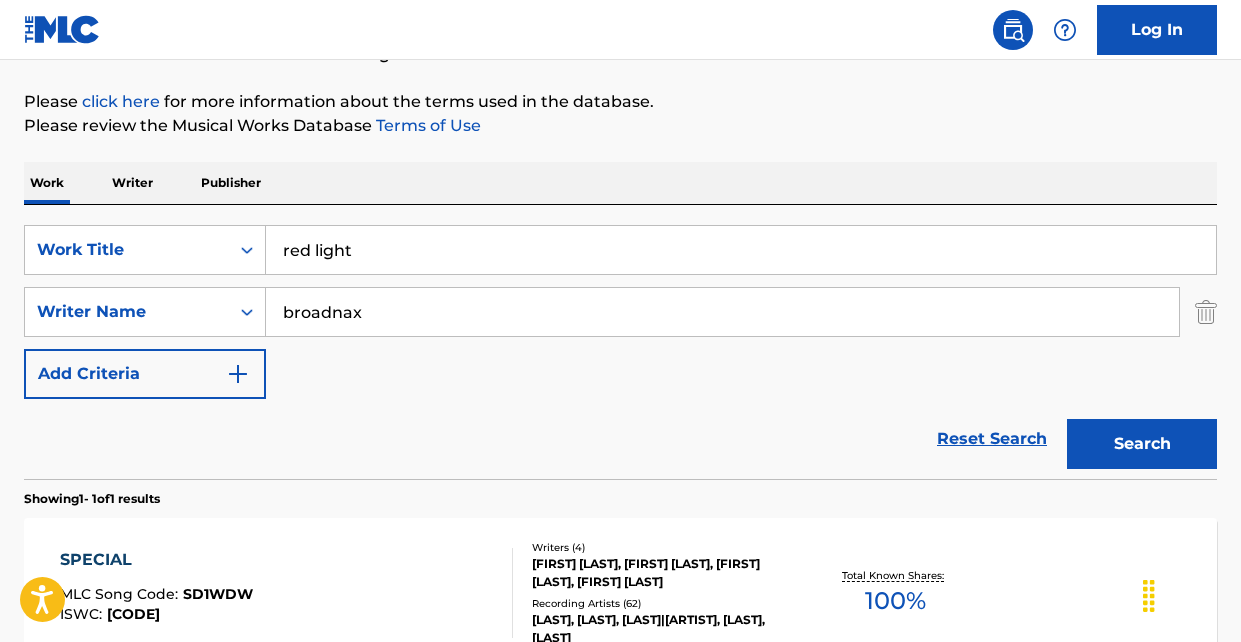 scroll, scrollTop: 250, scrollLeft: 0, axis: vertical 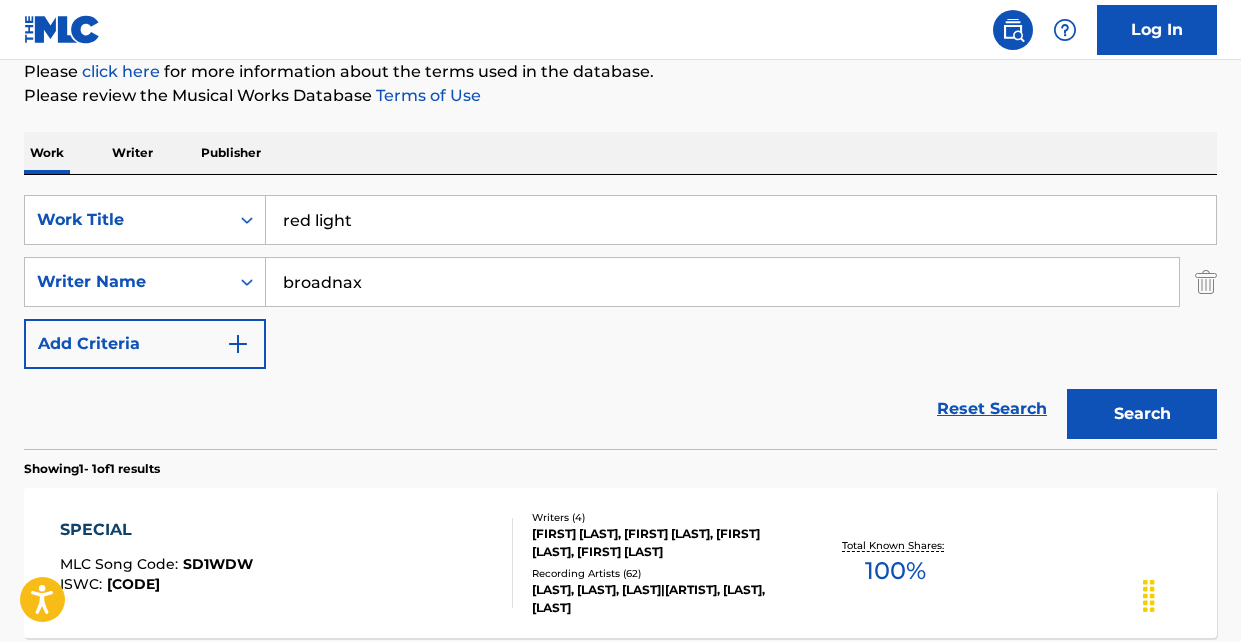 click on "Search" at bounding box center [1142, 414] 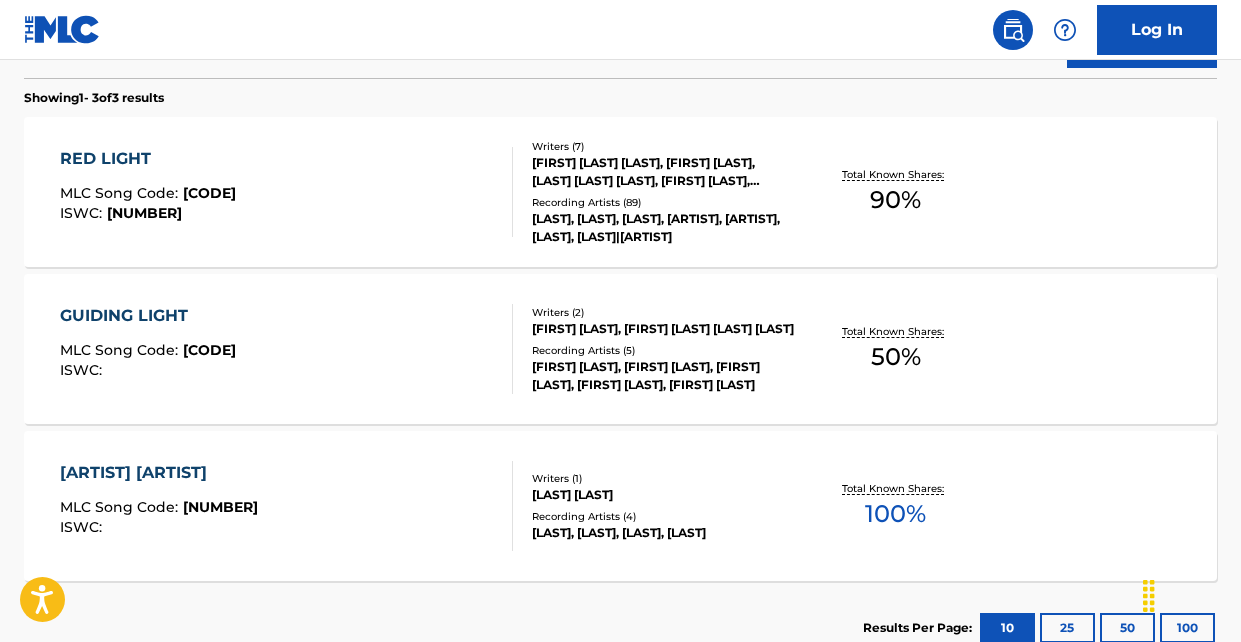 scroll, scrollTop: 547, scrollLeft: 0, axis: vertical 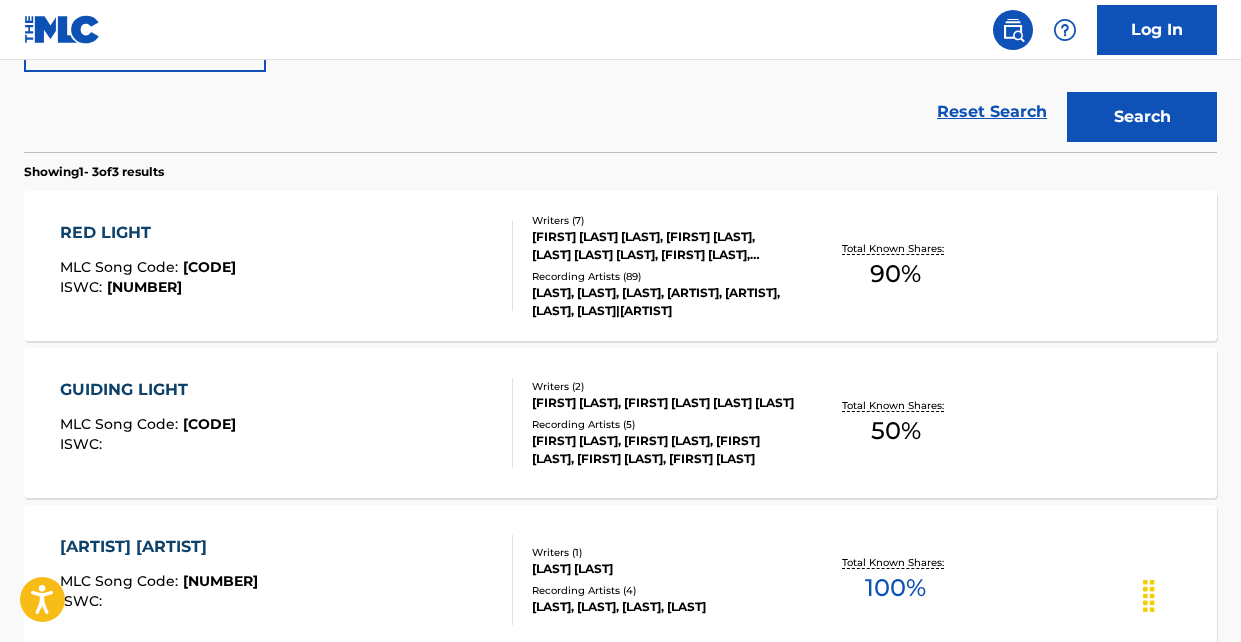 click on "RED LIGHT FEAT. [ARTIST] Song Code : [NUMBER] ISWC : [NUMBER]" at bounding box center (286, 266) 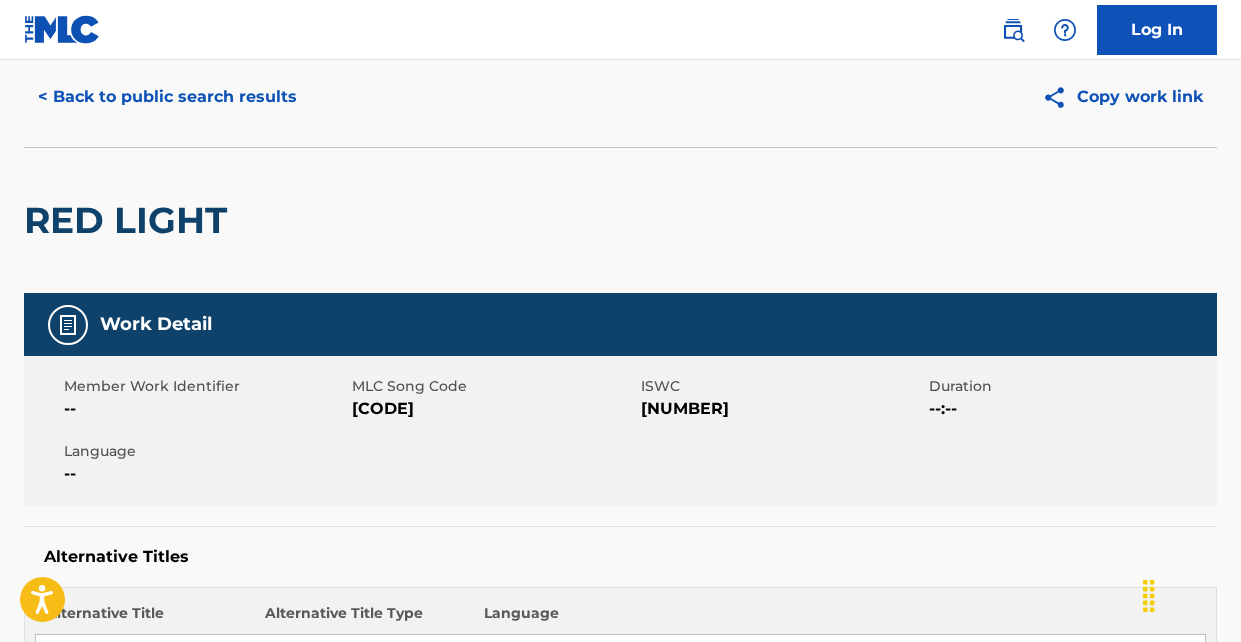 scroll, scrollTop: 7, scrollLeft: 0, axis: vertical 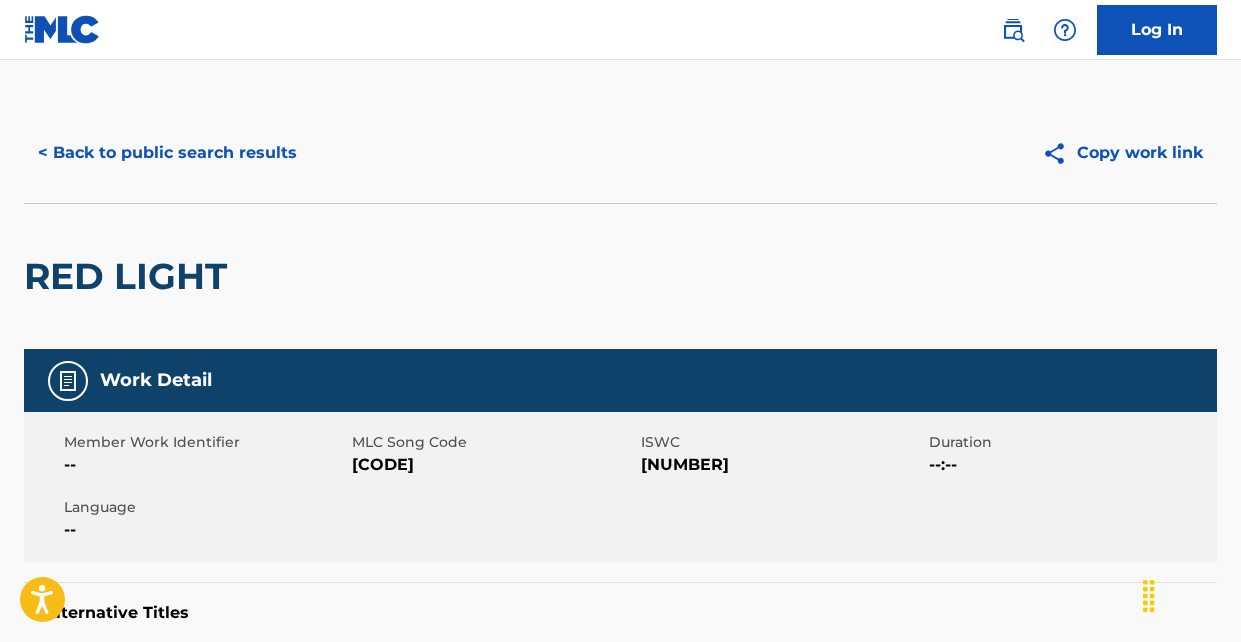 click on "< Back to public search results" at bounding box center (167, 153) 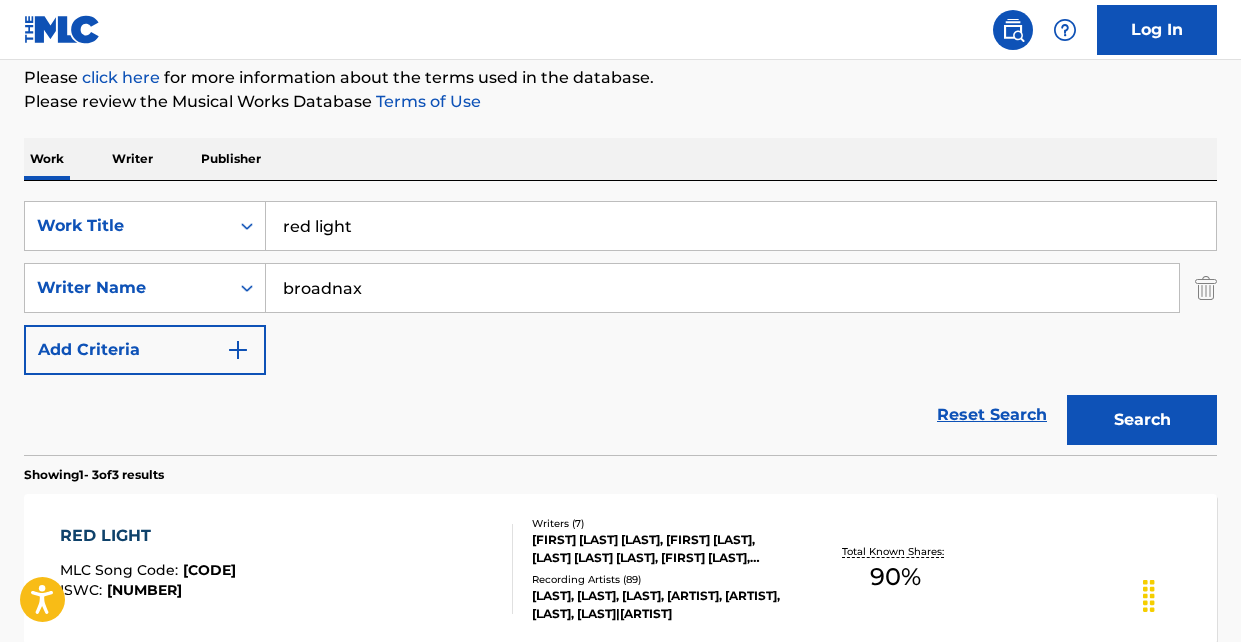 scroll, scrollTop: 0, scrollLeft: 0, axis: both 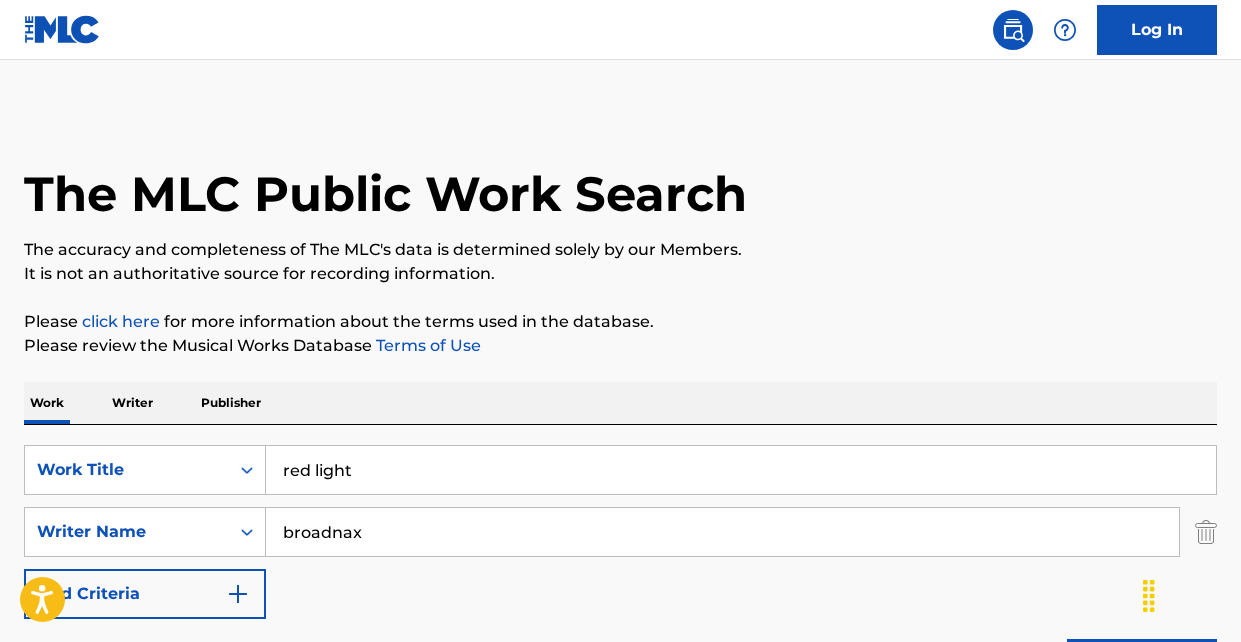 click on "red light" at bounding box center [741, 470] 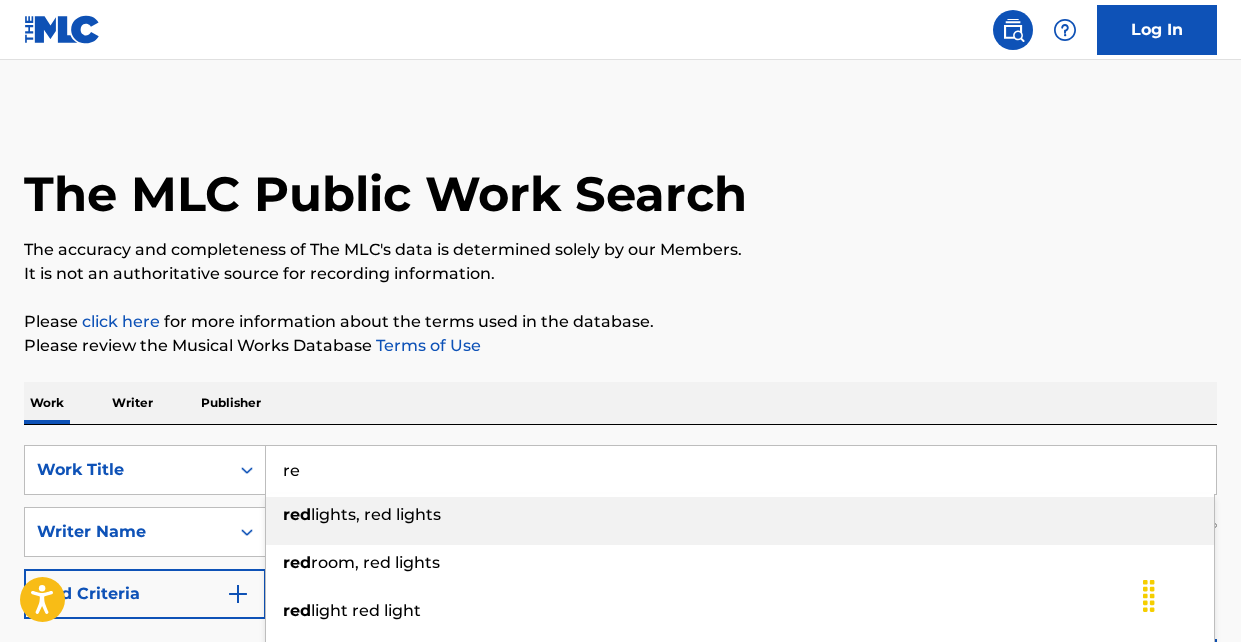 type on "r" 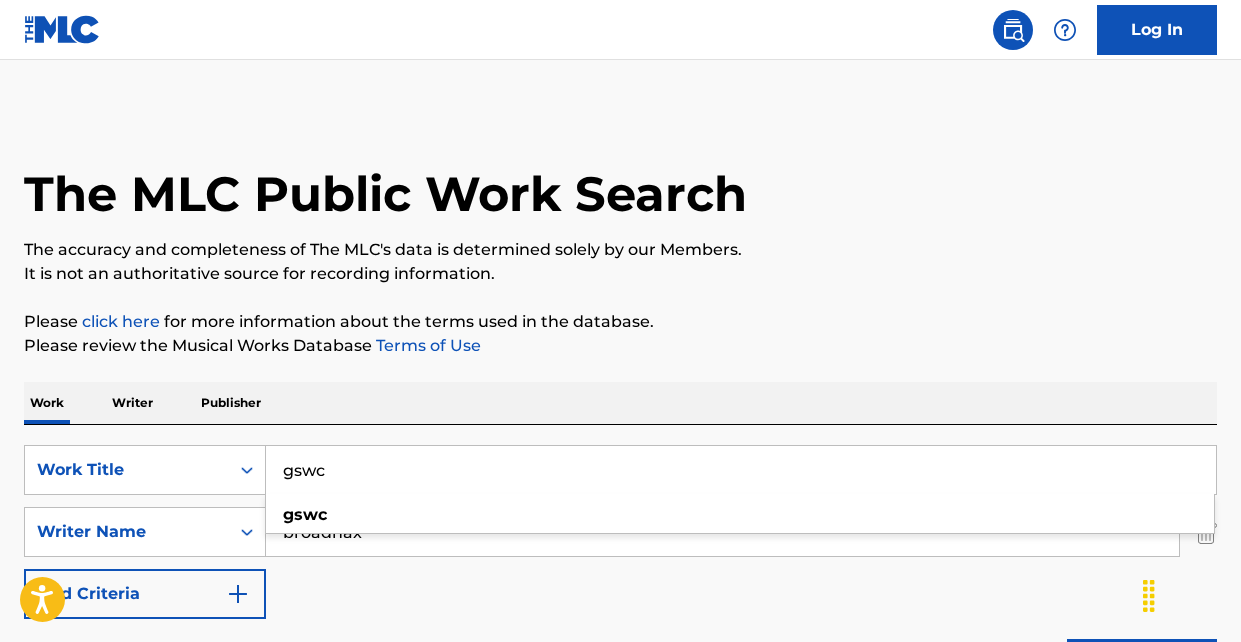 type on "gswc" 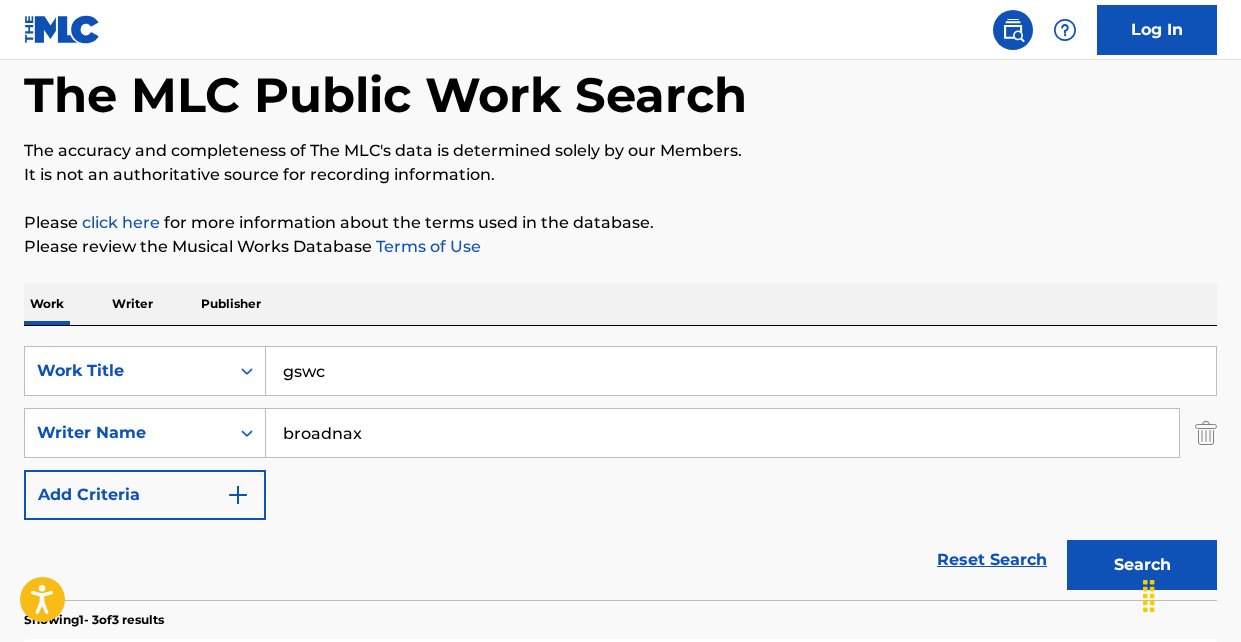 scroll, scrollTop: 147, scrollLeft: 0, axis: vertical 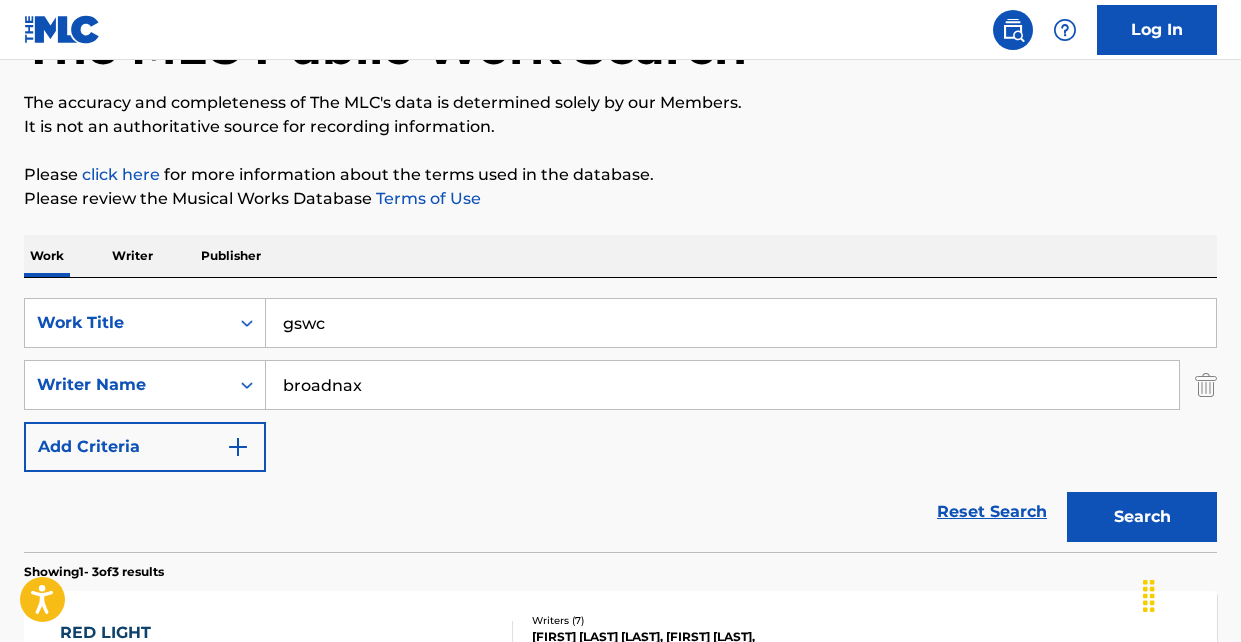 click on "Search" at bounding box center (1142, 517) 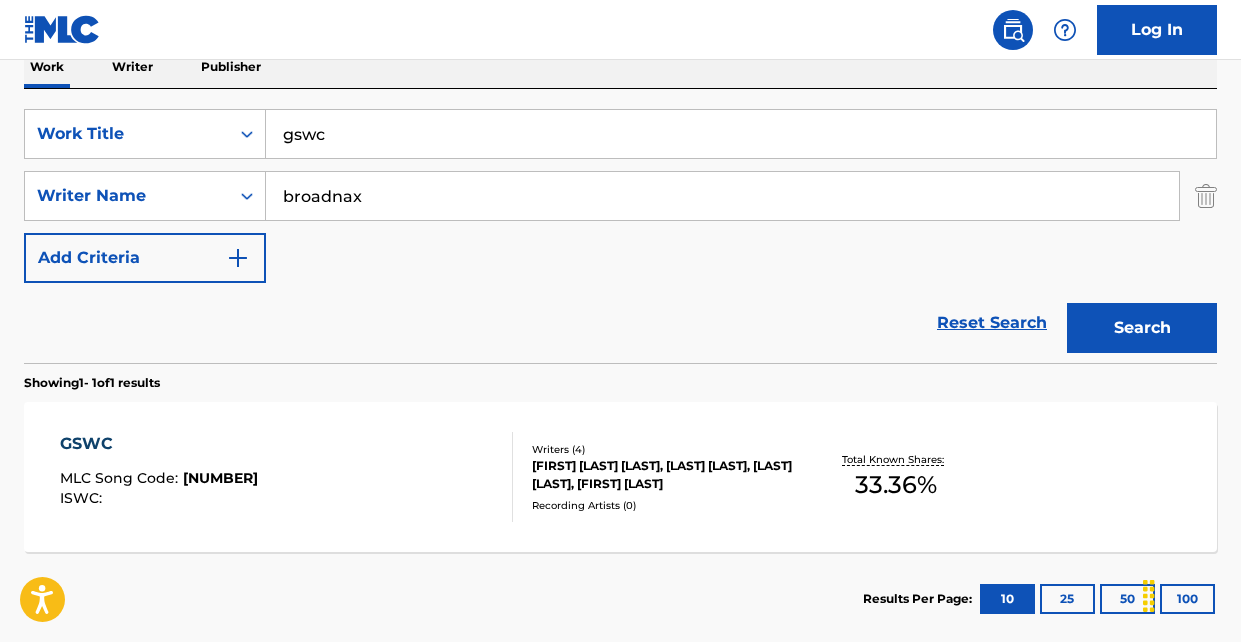 scroll, scrollTop: 347, scrollLeft: 0, axis: vertical 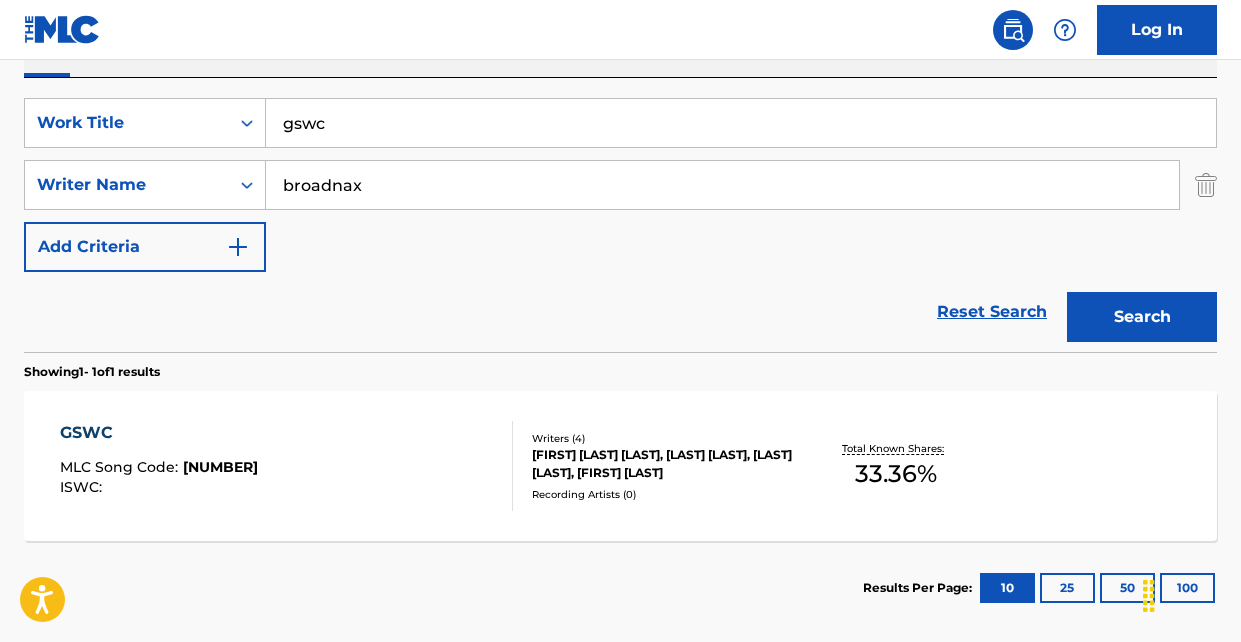 click on "GSWC" at bounding box center (159, 433) 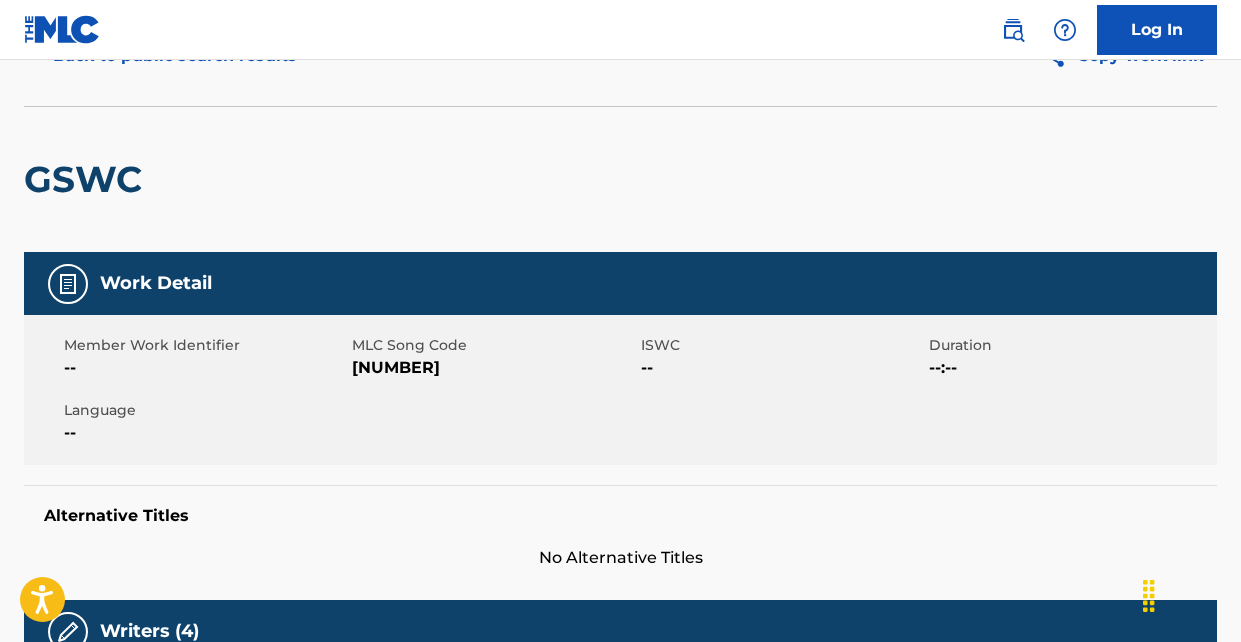 scroll, scrollTop: 0, scrollLeft: 0, axis: both 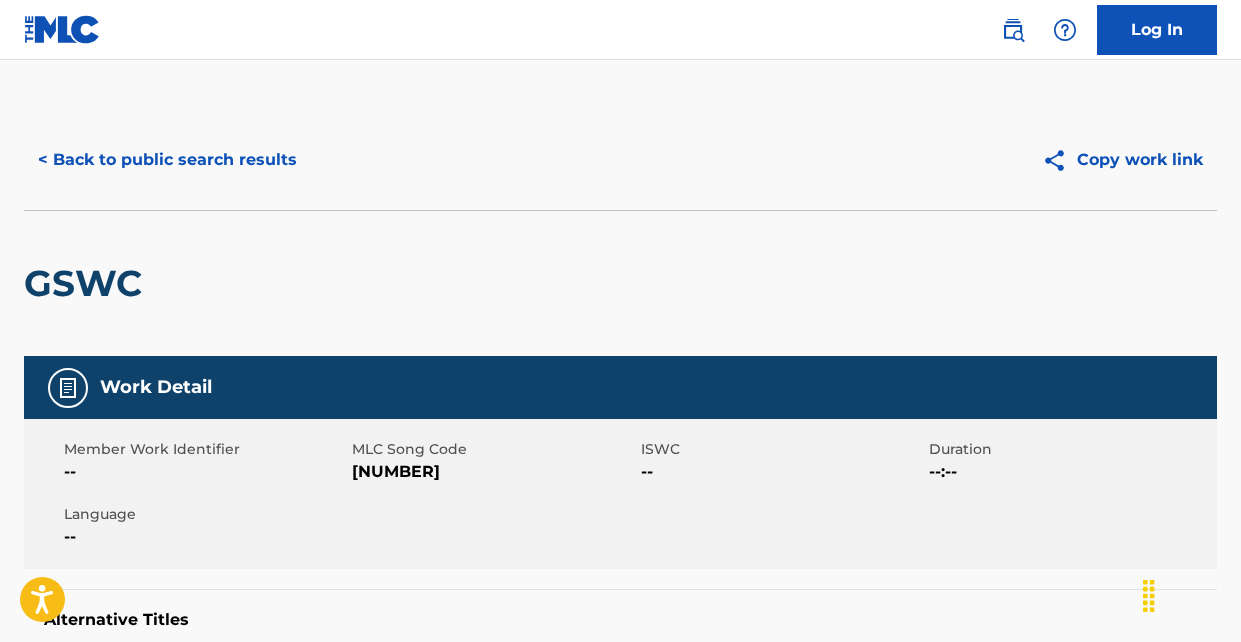 click on "< Back to public search results" at bounding box center (167, 160) 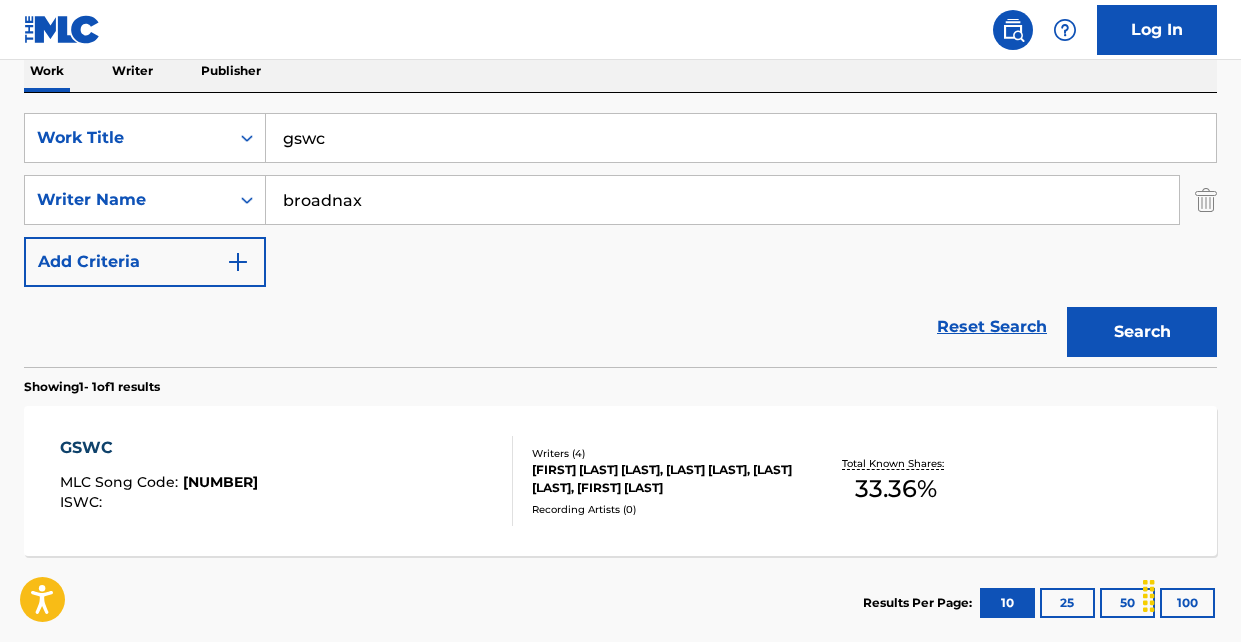 click on "gswc" at bounding box center [741, 138] 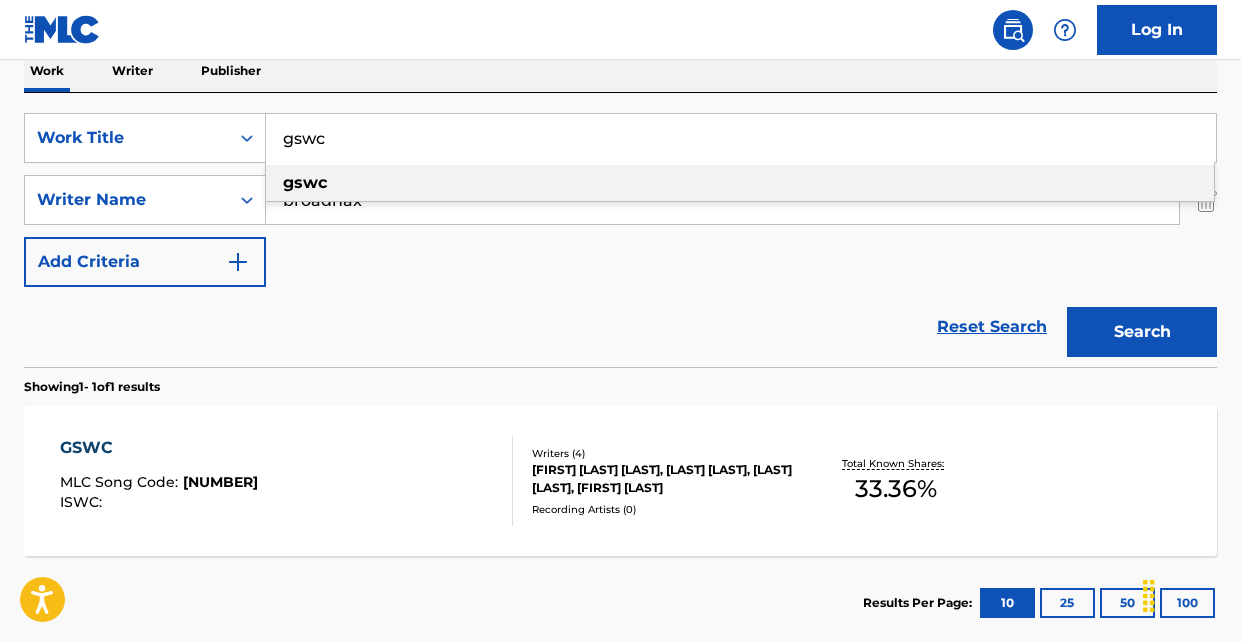 click on "gswc" at bounding box center [741, 138] 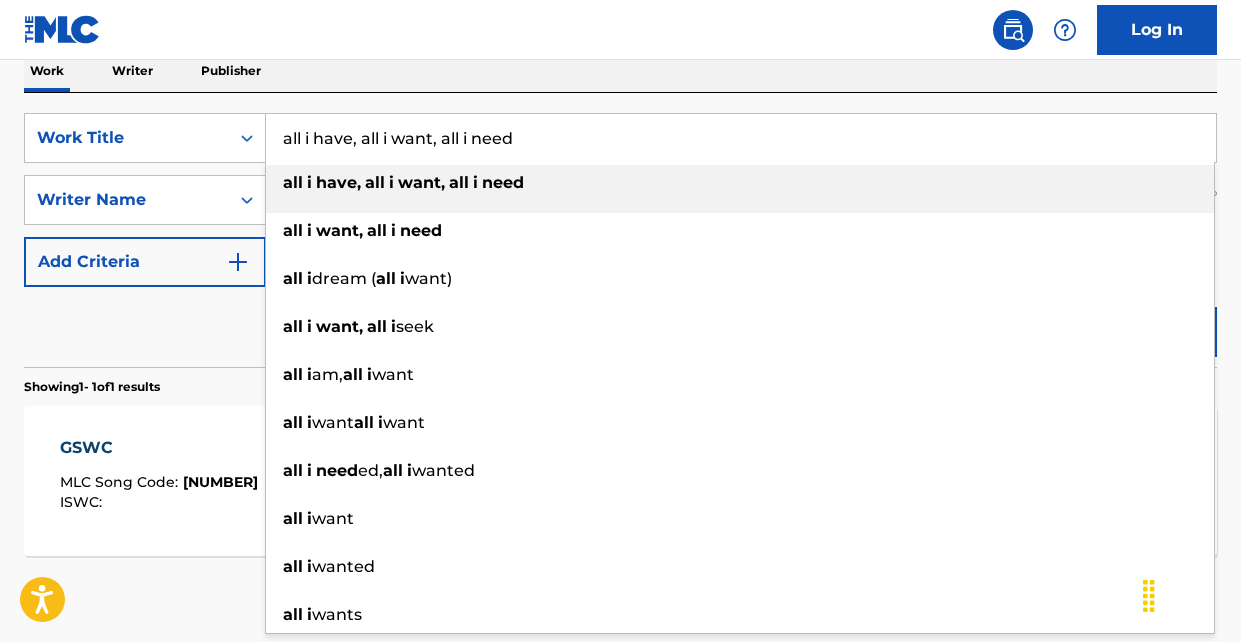drag, startPoint x: 541, startPoint y: 156, endPoint x: 278, endPoint y: 147, distance: 263.15396 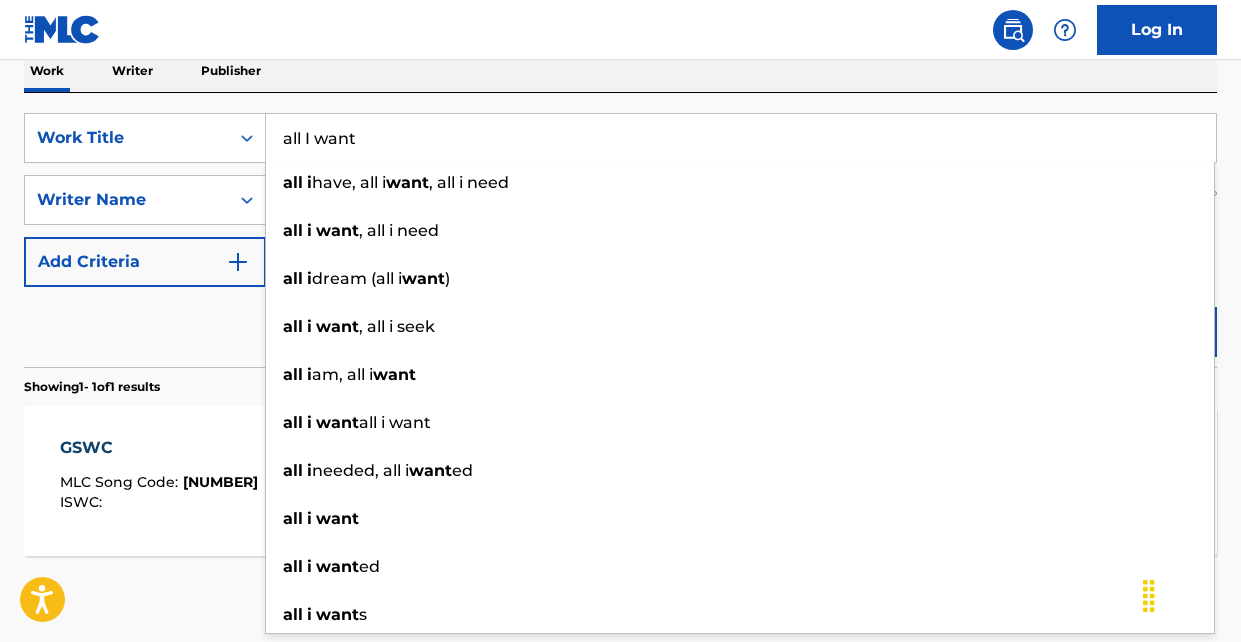 type on "all I want" 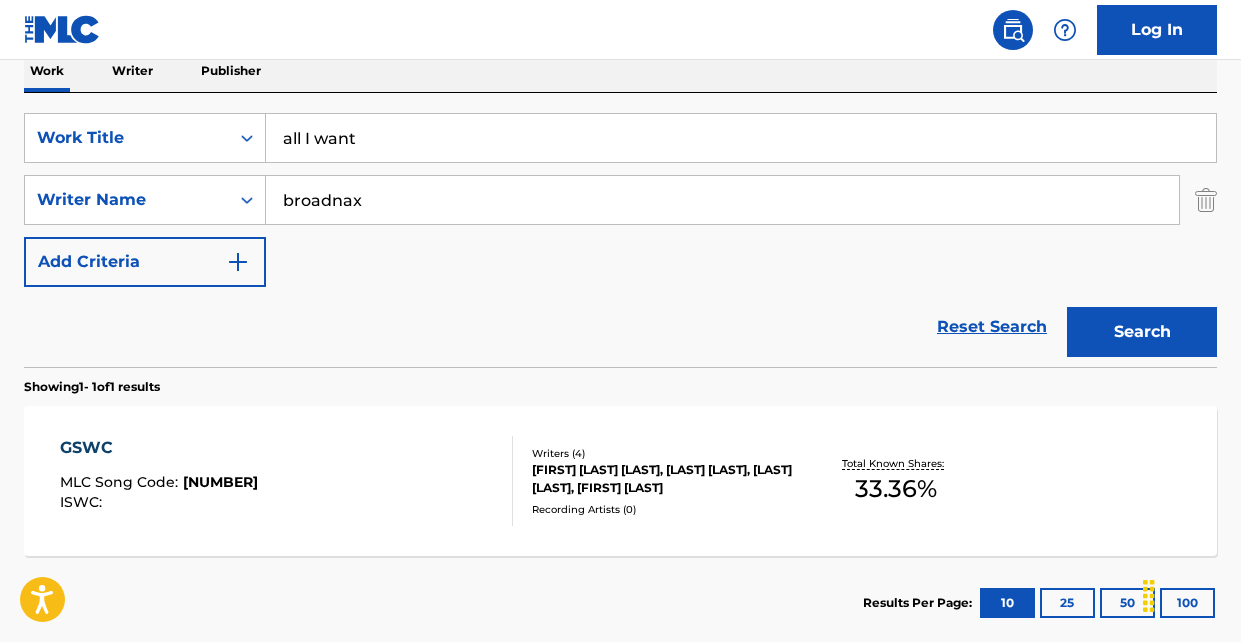 click on "Search" at bounding box center (1142, 332) 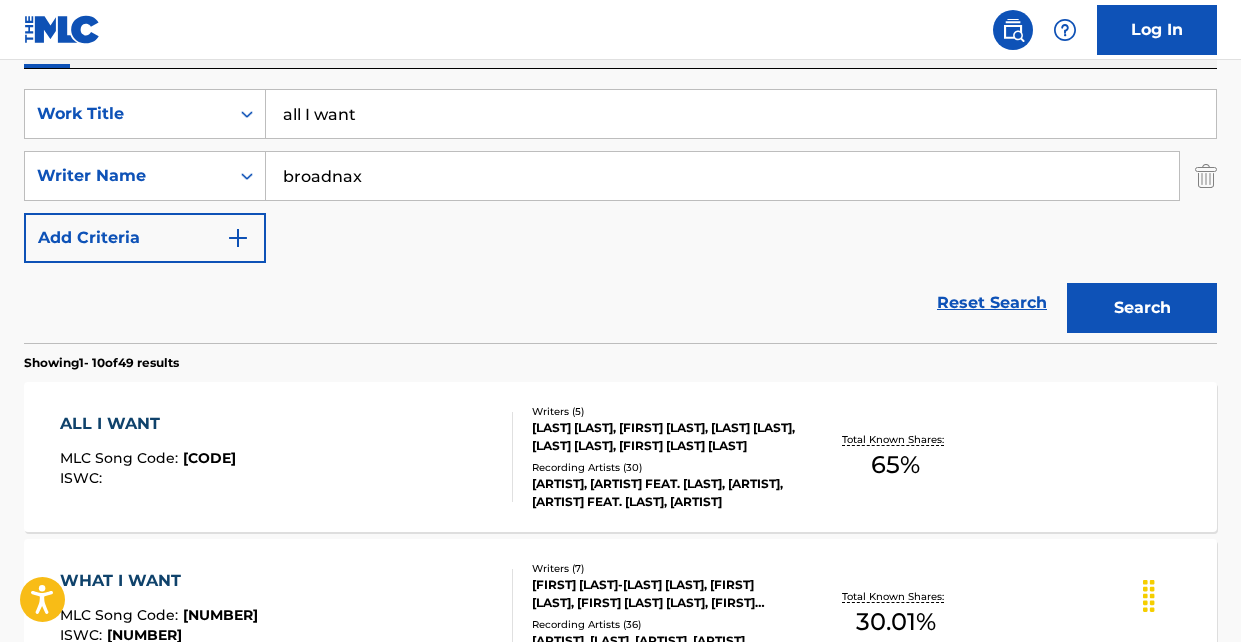 scroll, scrollTop: 317, scrollLeft: 0, axis: vertical 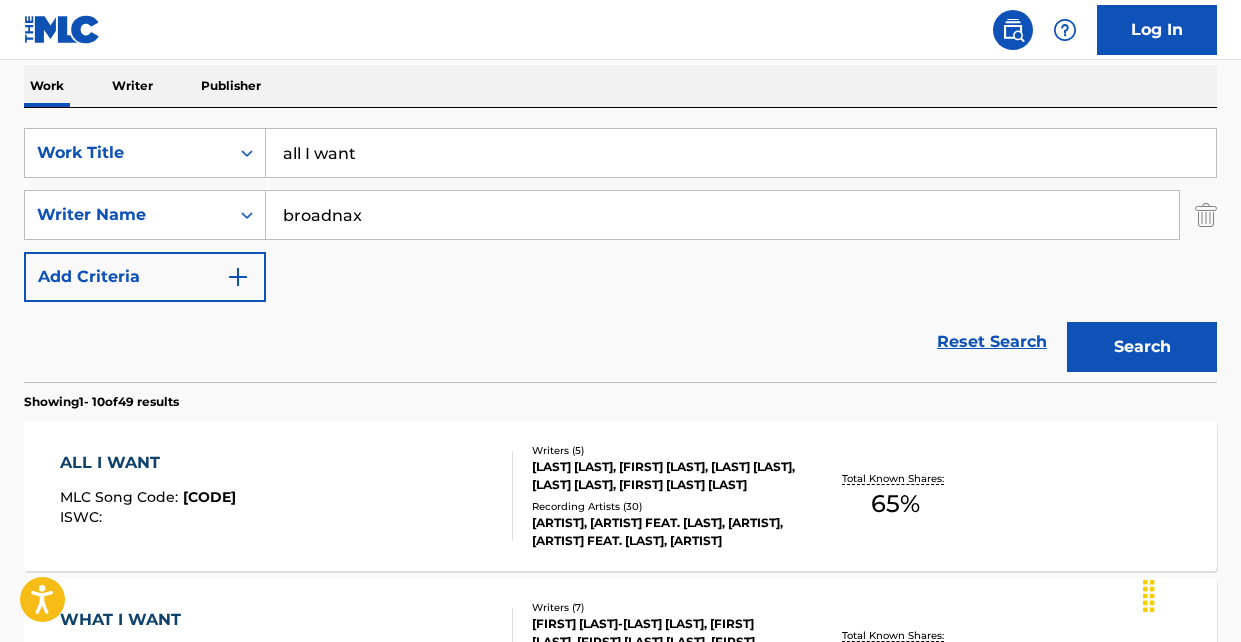 click on "ALL I WANT MLC Song Code : [NUMBER] ISWC : Writers ( 5 ) [LAST] [LAST], [FIRST] [LAST], [LAST] [LAST], [LAST] [LAST], [FIRST] [LAST] [LAST] Recording Artists ( 30 ) [ARTIST], [ARTIST] FEAT. [LAST], [ARTIST], [ARTIST] FEAT. [LAST], [ARTIST] Total Known Shares: 65 %" at bounding box center [620, 496] 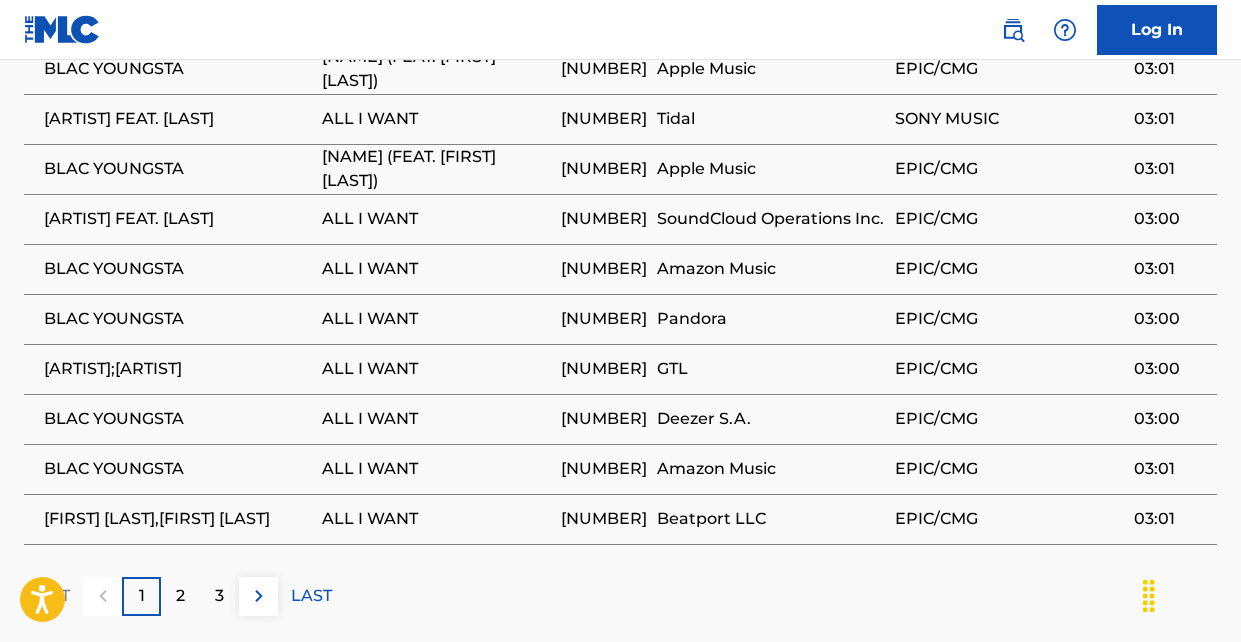 scroll, scrollTop: 3601, scrollLeft: 0, axis: vertical 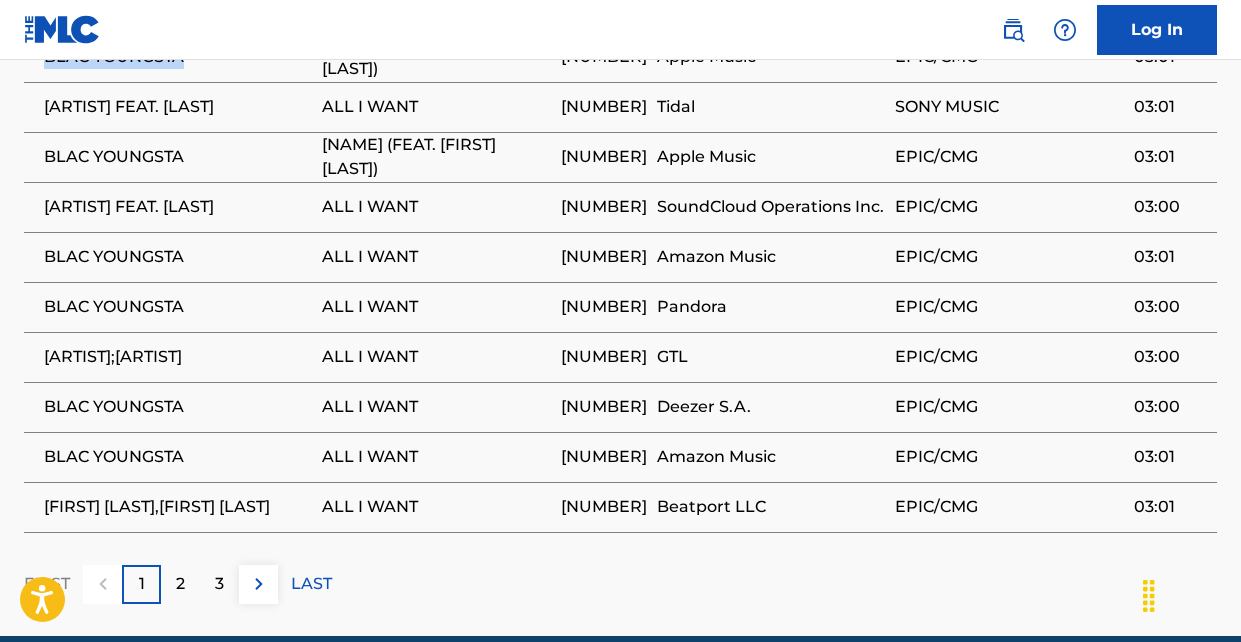 drag, startPoint x: 70, startPoint y: 110, endPoint x: 193, endPoint y: 105, distance: 123.101585 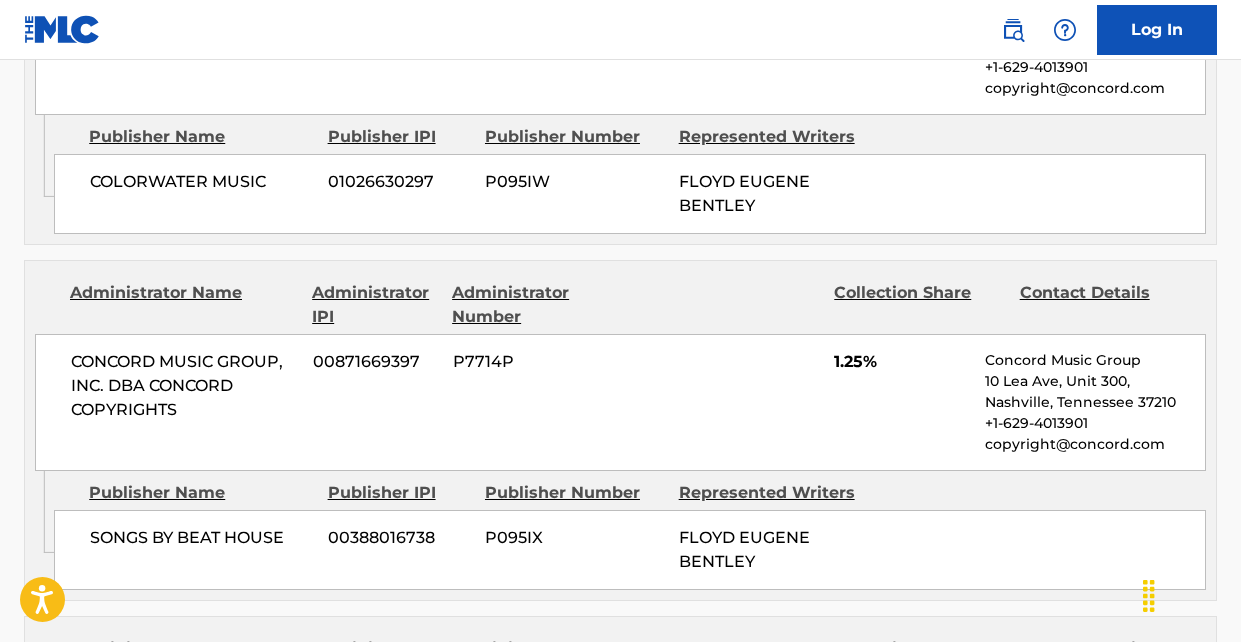 scroll, scrollTop: 2505, scrollLeft: 0, axis: vertical 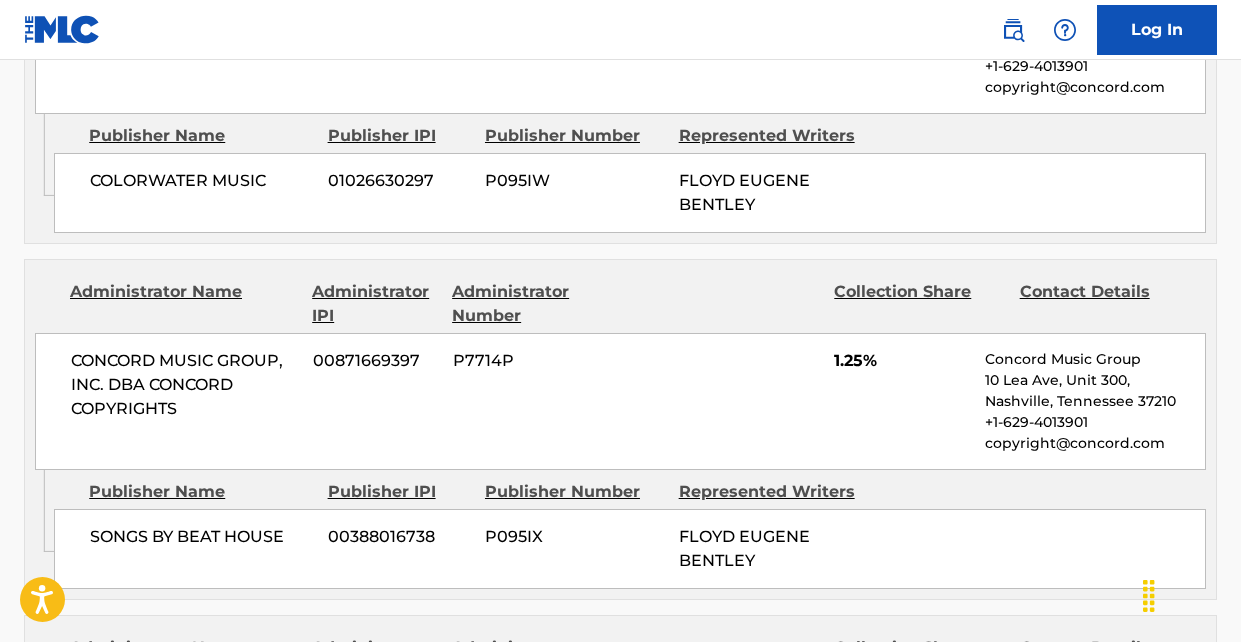 click on "Publishers   (7) Total shares:  65 % Publisher Name Publisher IPI Publisher Number Represented Writers Collection Share Contact Details SONGS OF UNIVERSAL, INC. [NUMBER] [NUMBER] [LAST] [LAST] 3.75% UMPGNACopyright 1550 W. McEwen Drive, Unit 400,  Franklin, [STATE] 37067 NACopyright@umusic.com Publisher Name Publisher IPI Publisher Number Represented Writers Collection Share Contact Details CREATE SONGS PUBLISHING [NUMBER] [NUMBER] 25% CMG Publishing Dept 1320 N Wilton Pl,  LOS ANGELES, [STATE] 90028 United States publishing@createmusicgroup.com Administrator Name Administrator IPI Administrator Number Collection Share Contact Details SONGS OF UNIVERSAL, INC. [NUMBER] [NUMBER] [NUMBER] 3.75% UMPGNACopyright 1550 W. McEwen Drive, Unit 400,  Franklin, [STATE] 37067 NACopyright@umusic.com Admin Original Publisher Connecting Line Publisher Name Publisher IPI Publisher Number Represented Writers MONEY MACK MUSIC [NUMBER] [NUMBER] [LAST] [LAST] Administrator Name Administrator IPI 7.5%" at bounding box center [620, -200] 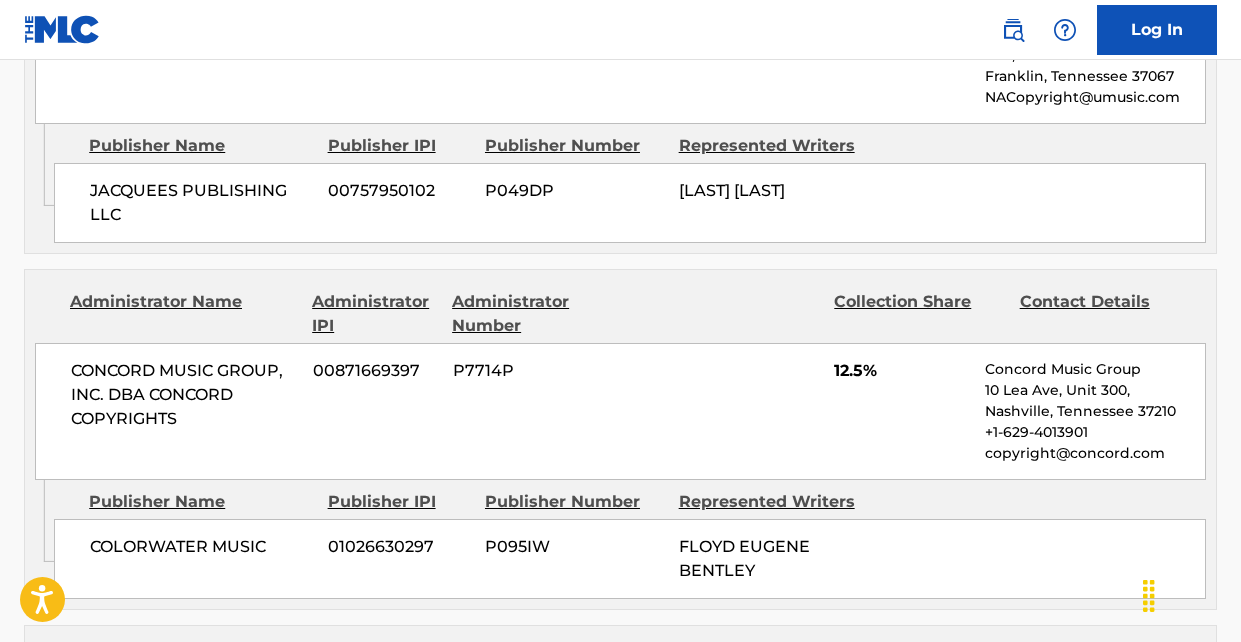 scroll, scrollTop: 1816, scrollLeft: 0, axis: vertical 